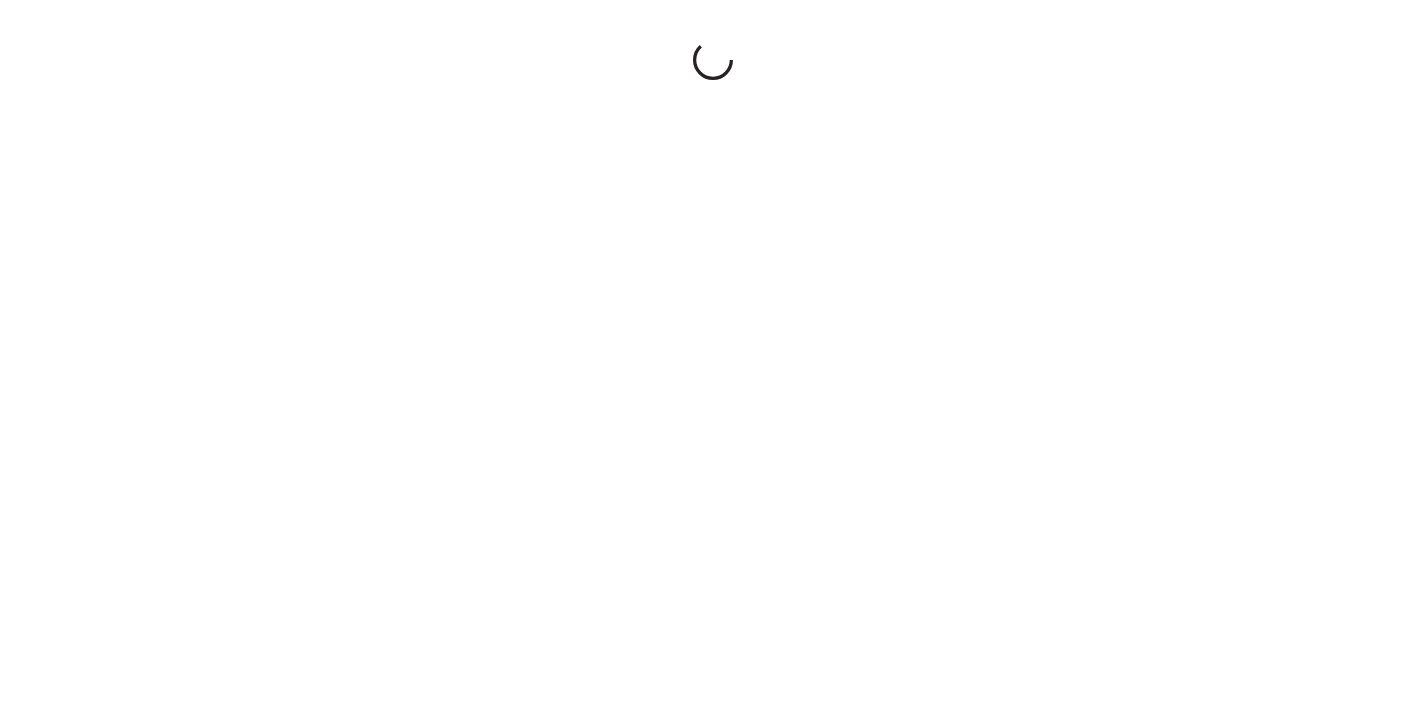 scroll, scrollTop: 0, scrollLeft: 0, axis: both 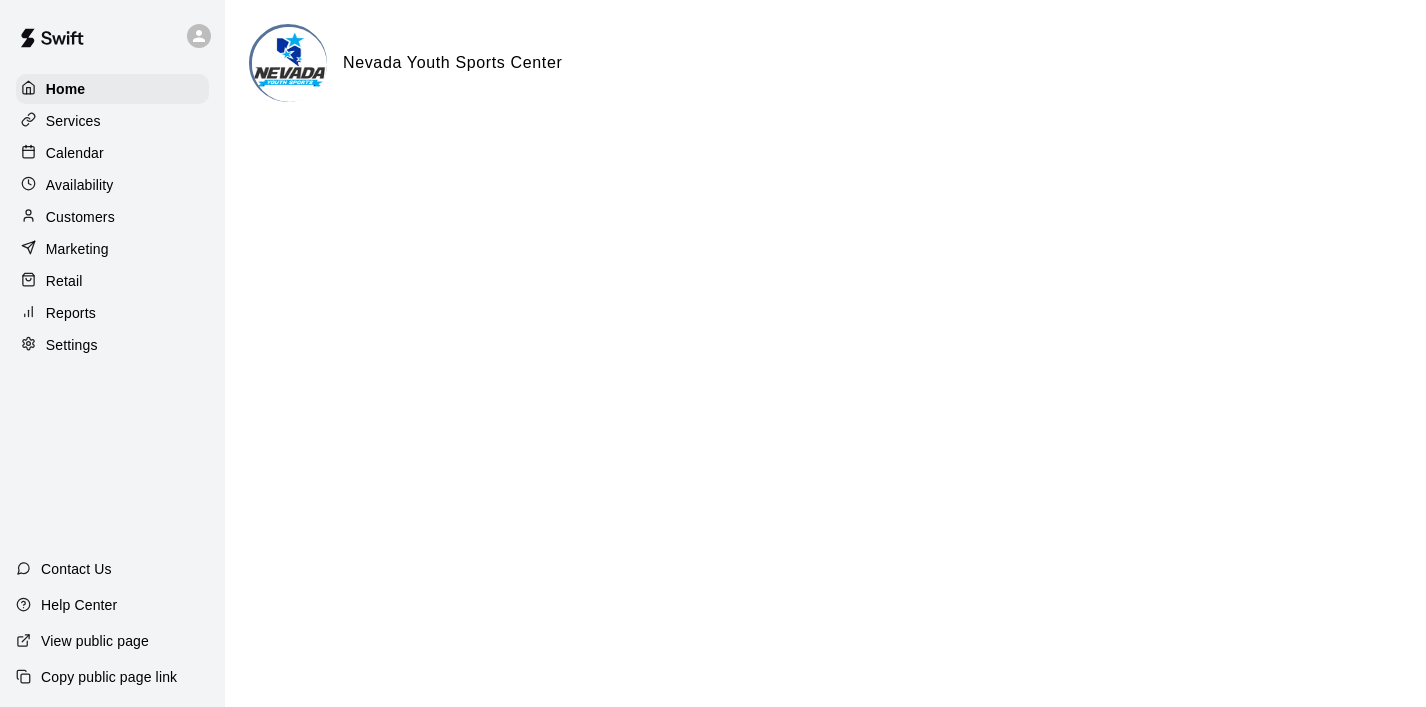click on "Calendar" at bounding box center (75, 153) 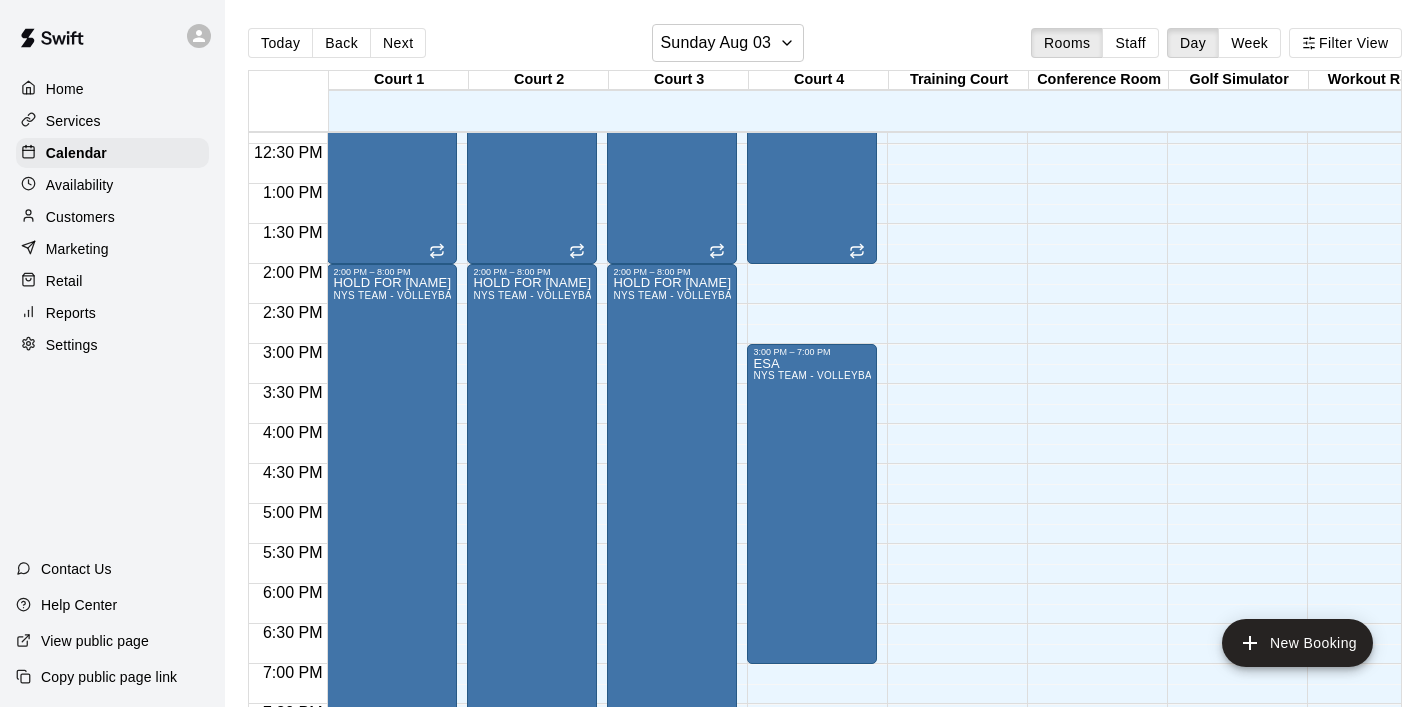 scroll, scrollTop: 993, scrollLeft: 0, axis: vertical 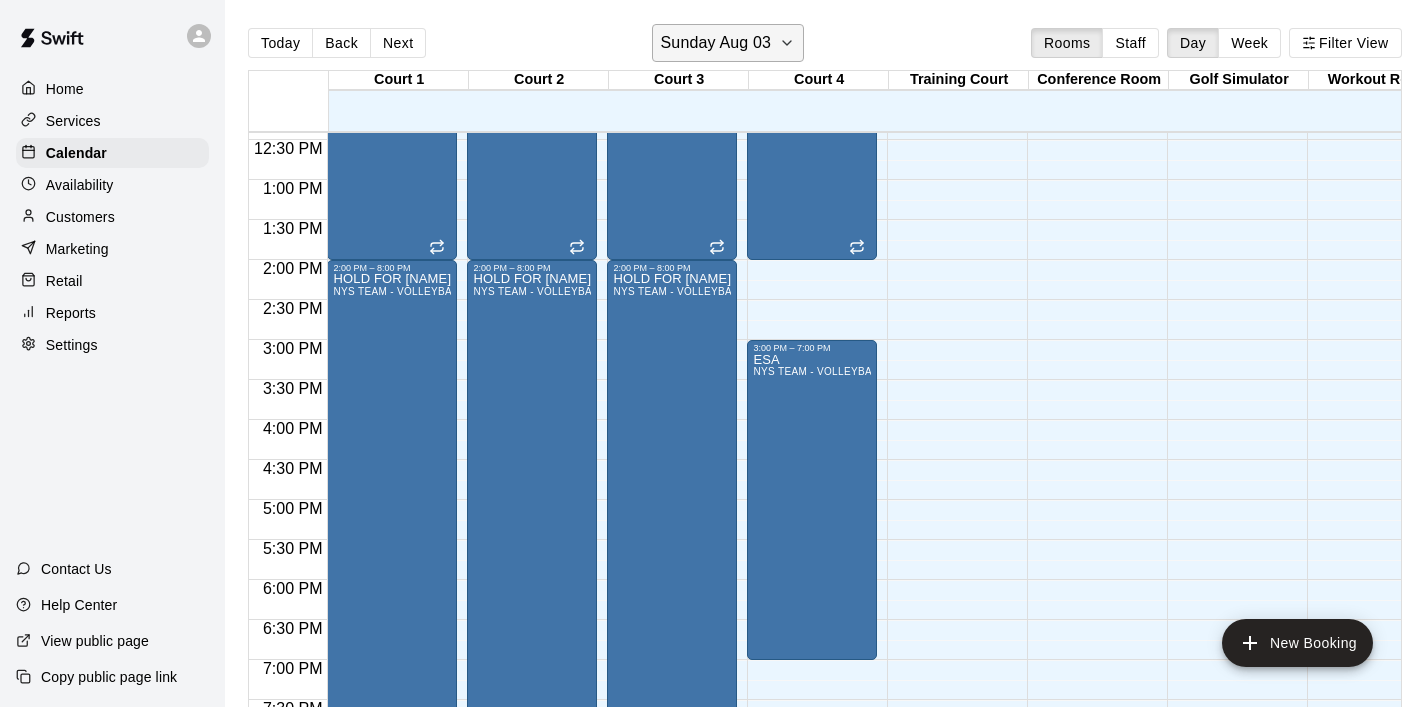 click 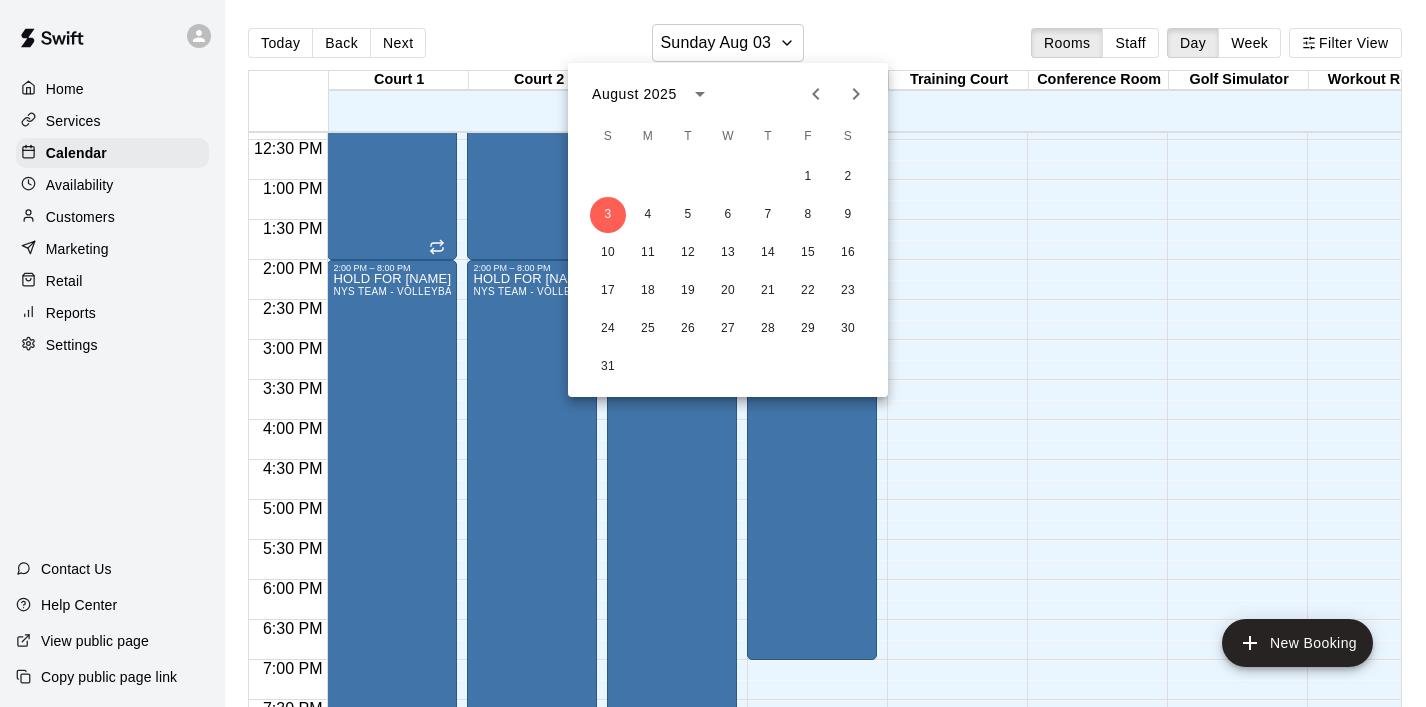 click at bounding box center (856, 94) 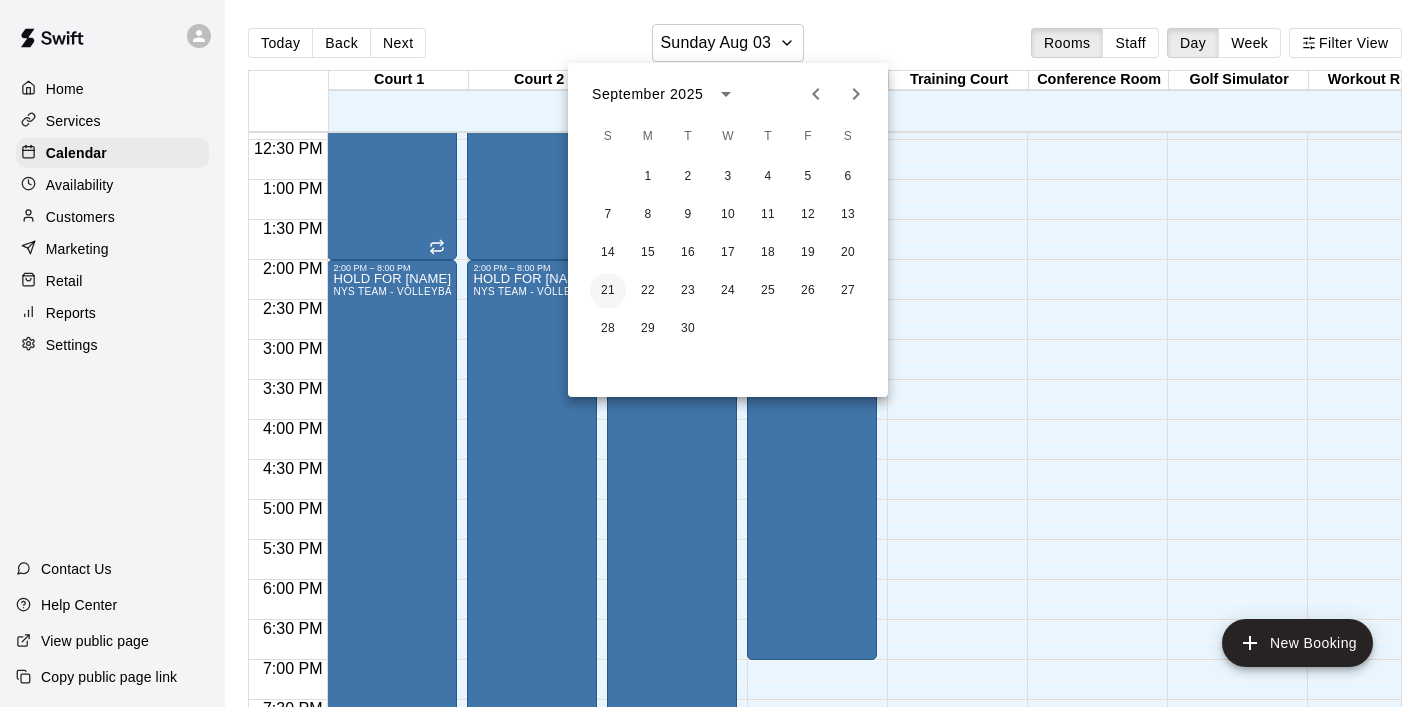 click on "21" at bounding box center (608, 291) 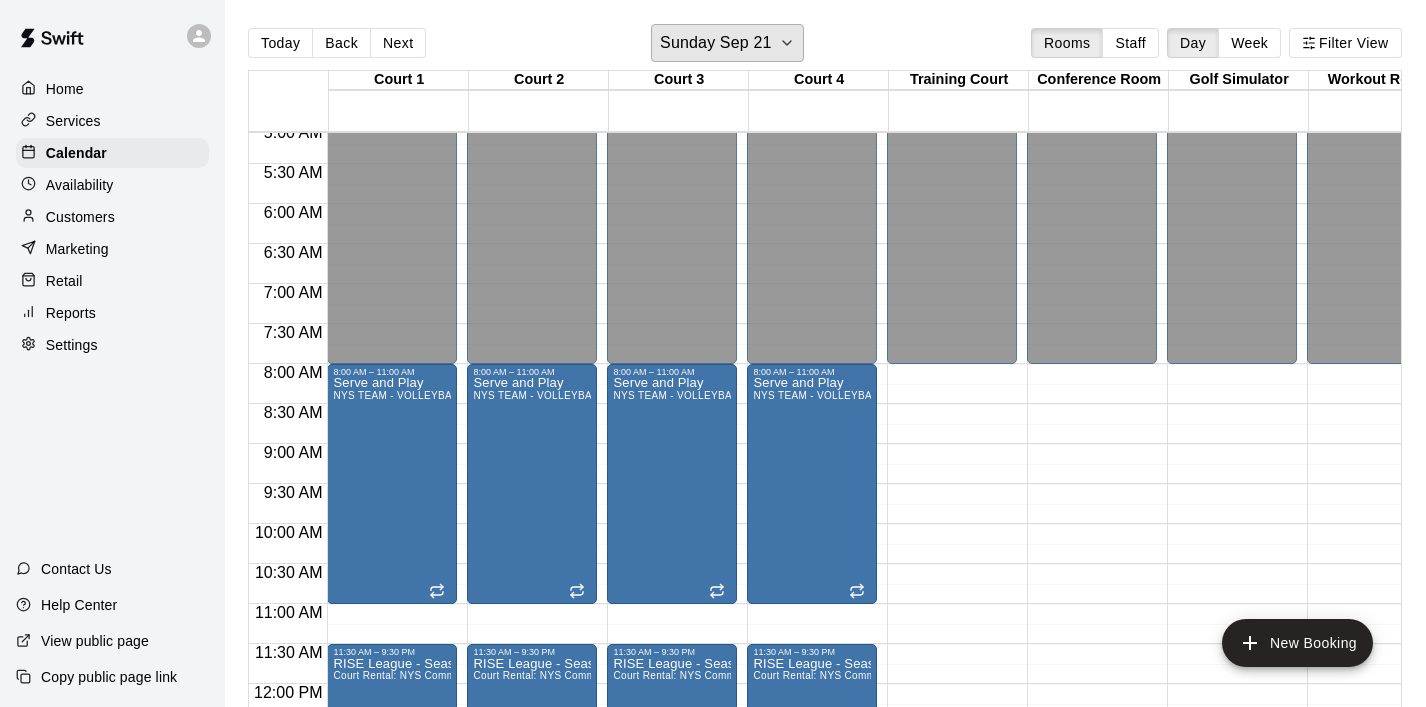 scroll, scrollTop: 413, scrollLeft: 0, axis: vertical 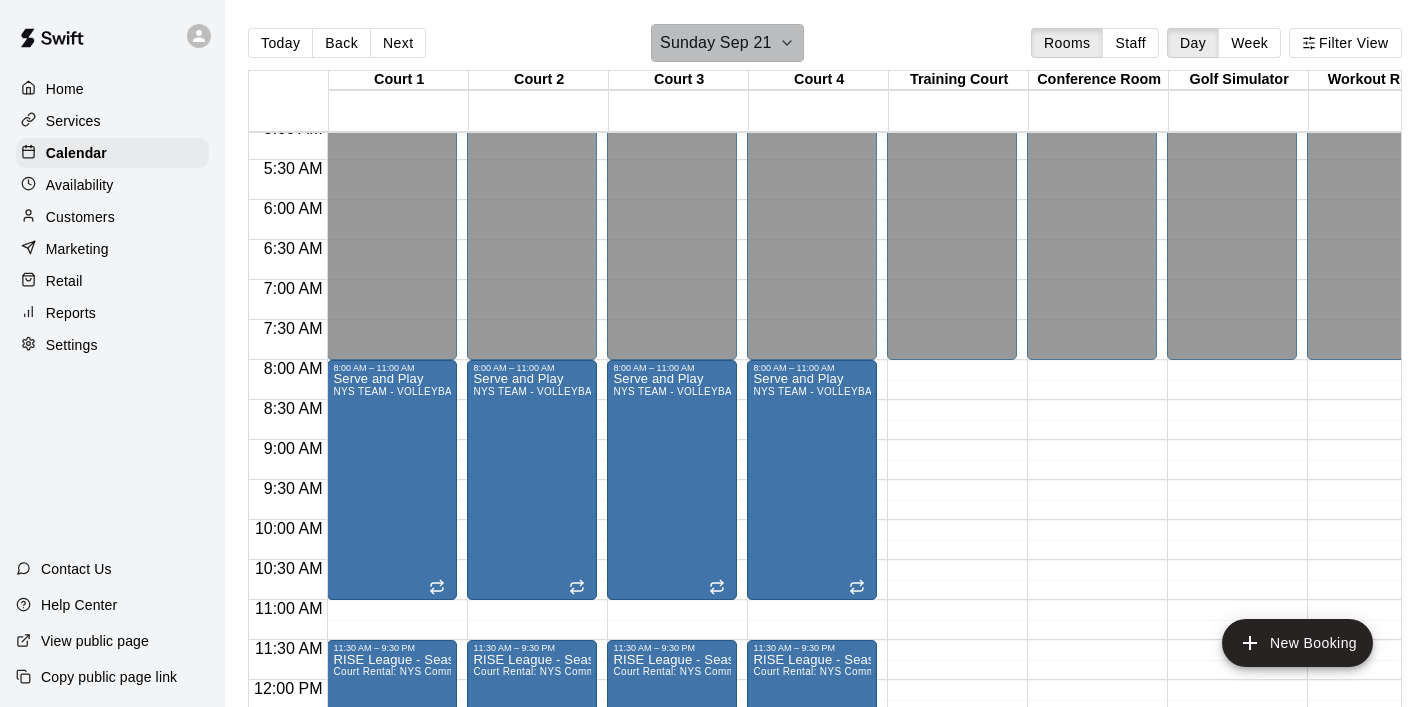 click 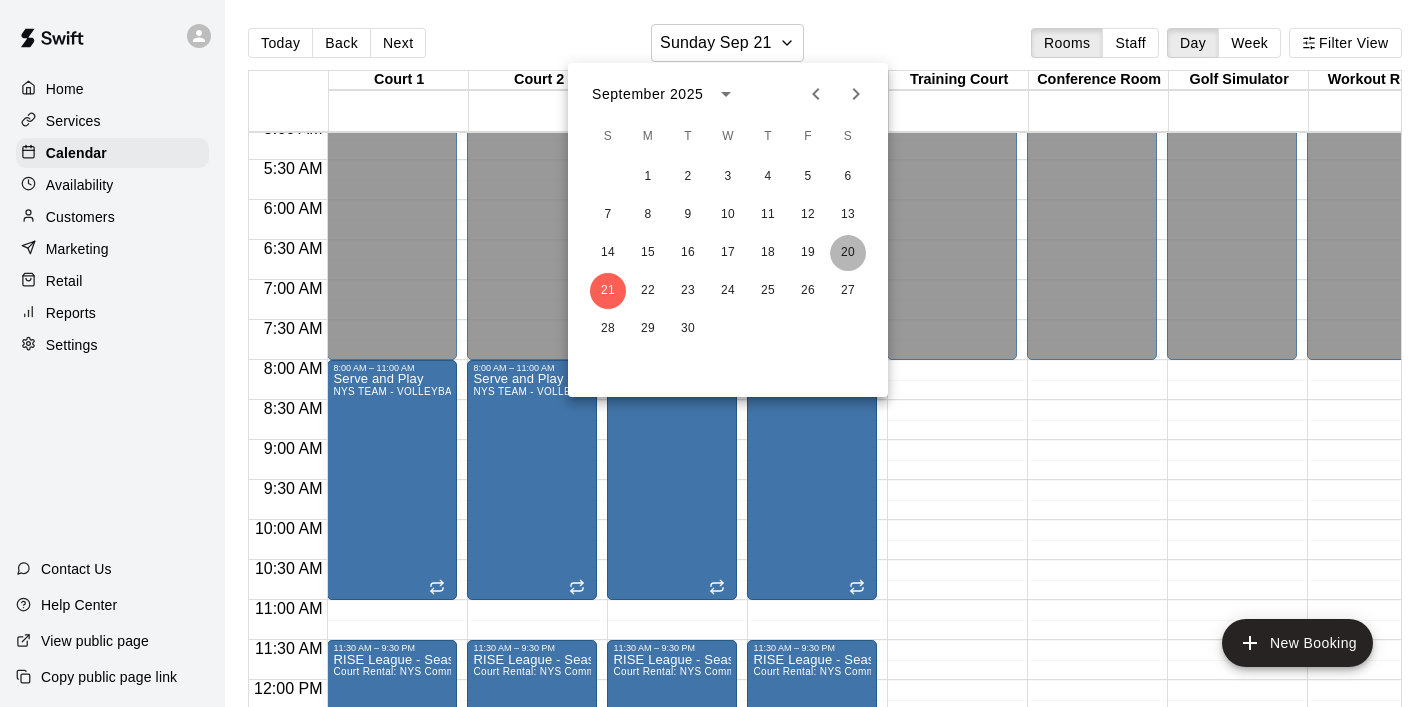 click on "20" at bounding box center [848, 253] 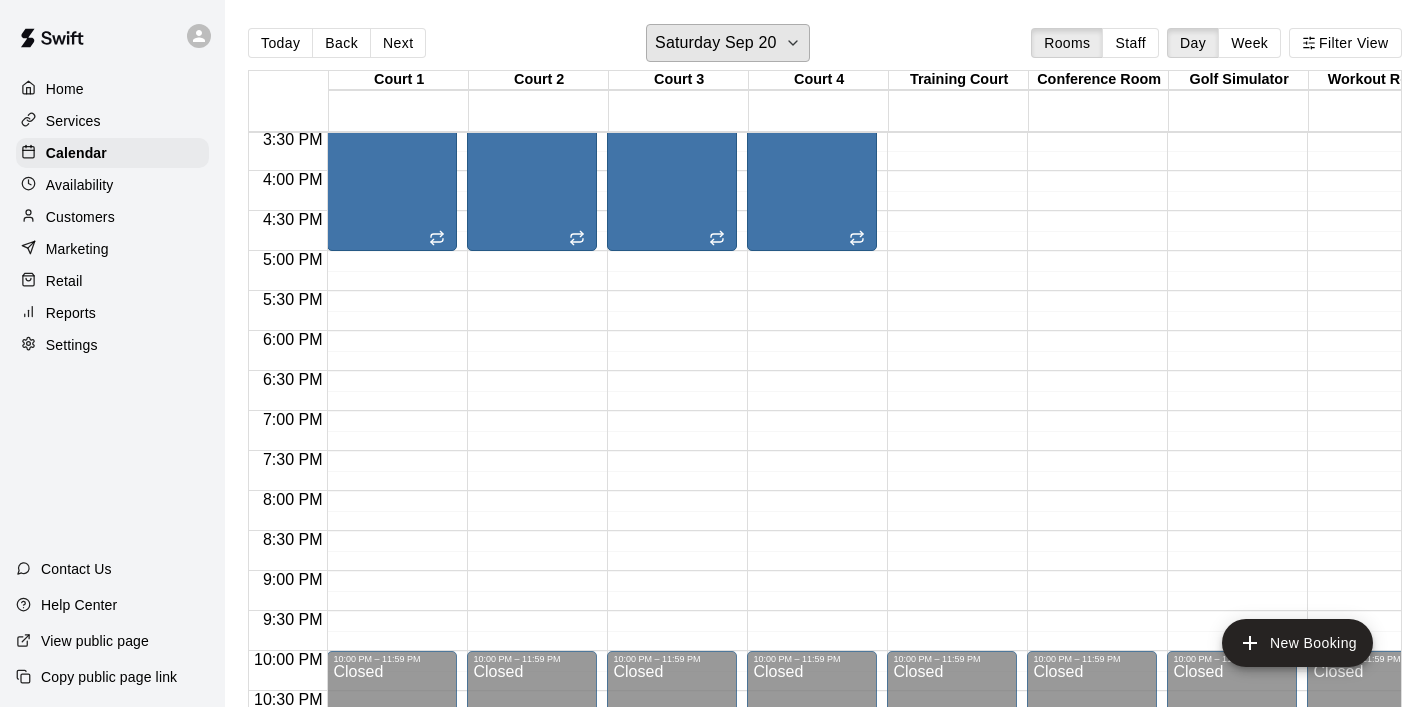 scroll, scrollTop: 1247, scrollLeft: 0, axis: vertical 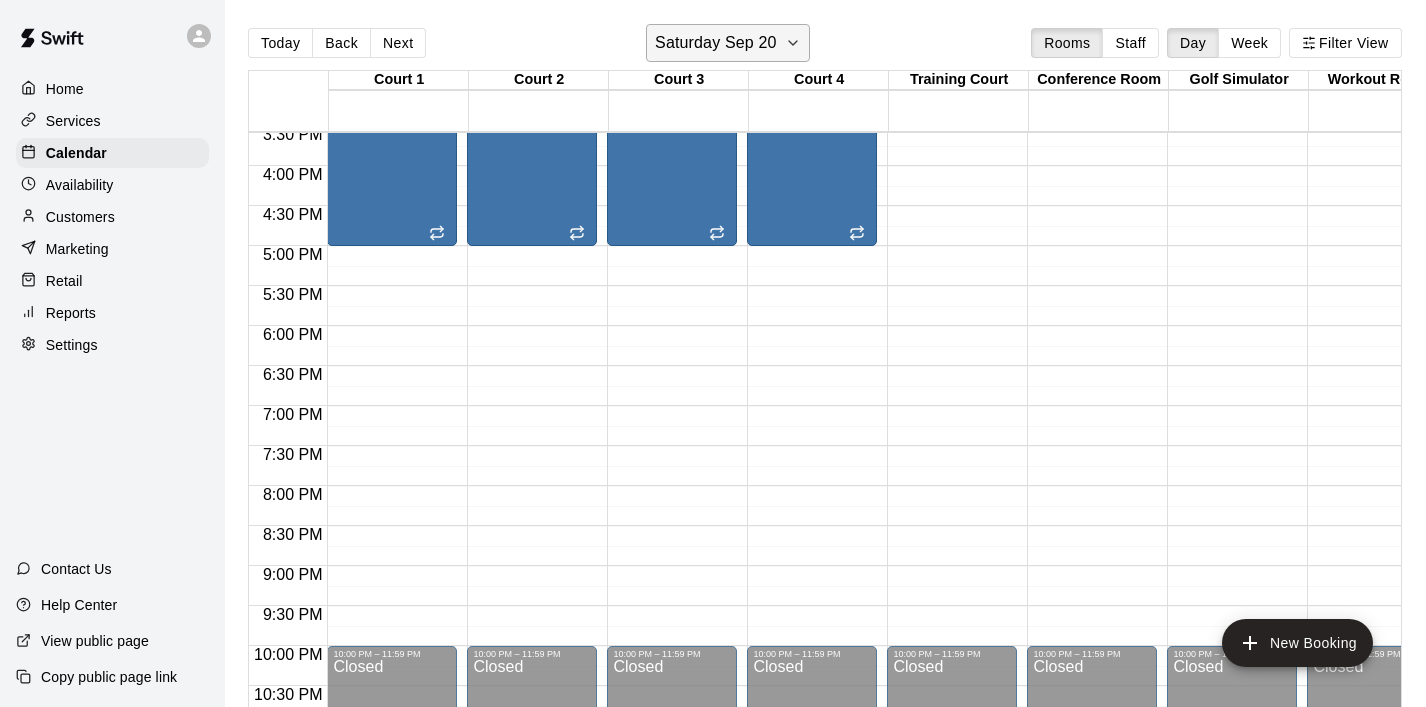 click 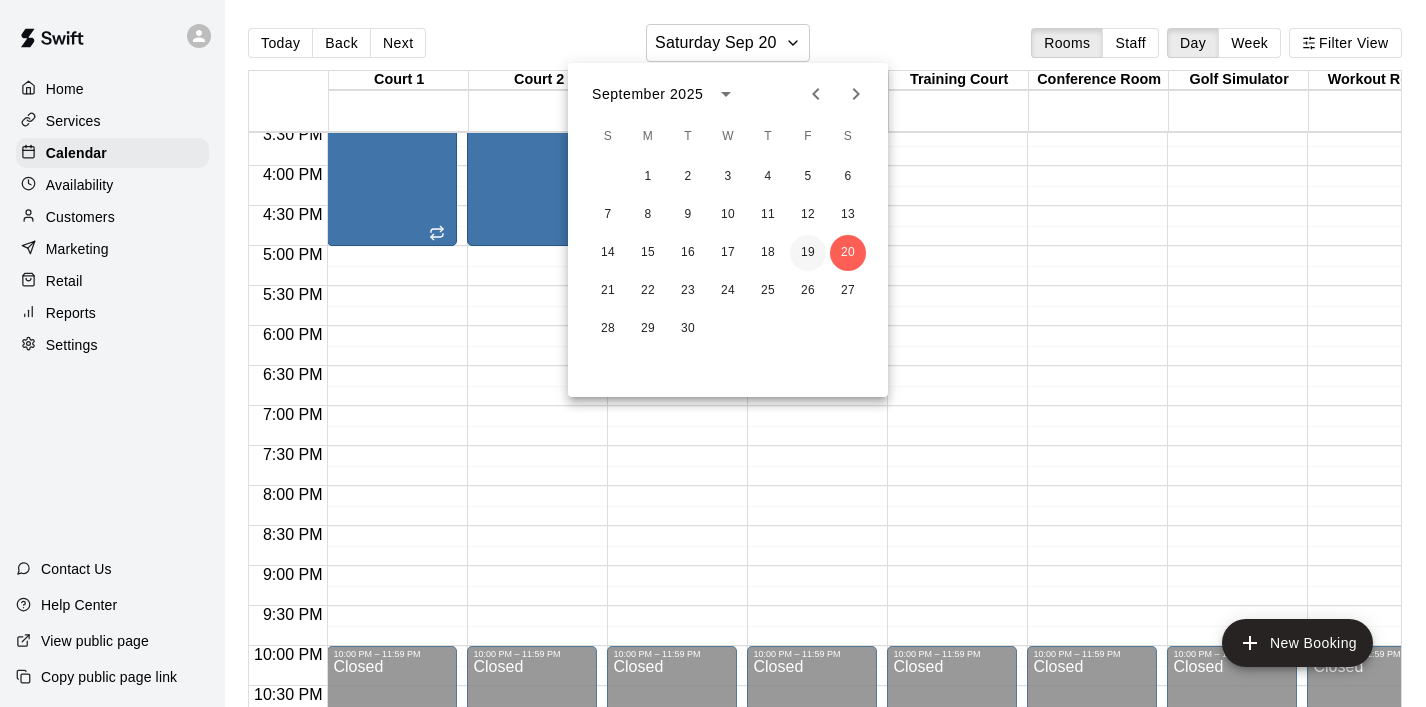 click on "19" at bounding box center [808, 253] 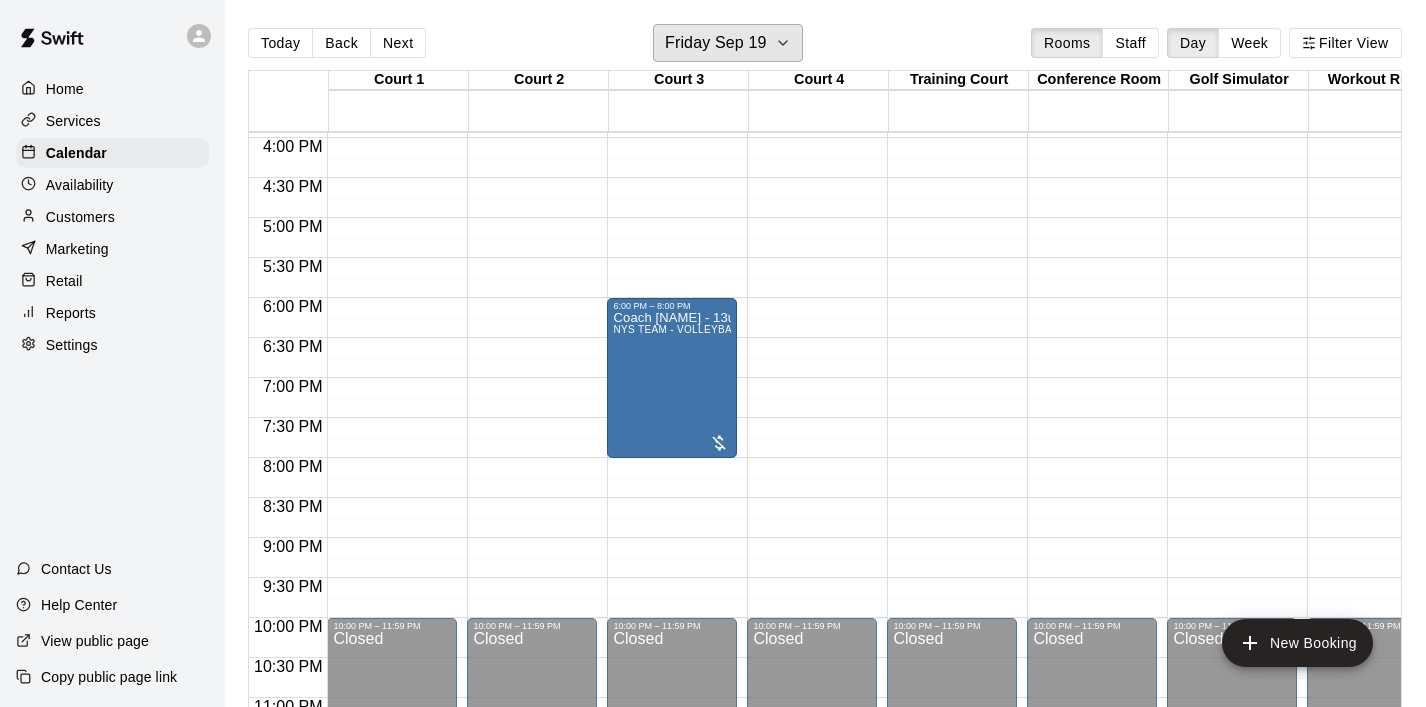 scroll, scrollTop: 1276, scrollLeft: 0, axis: vertical 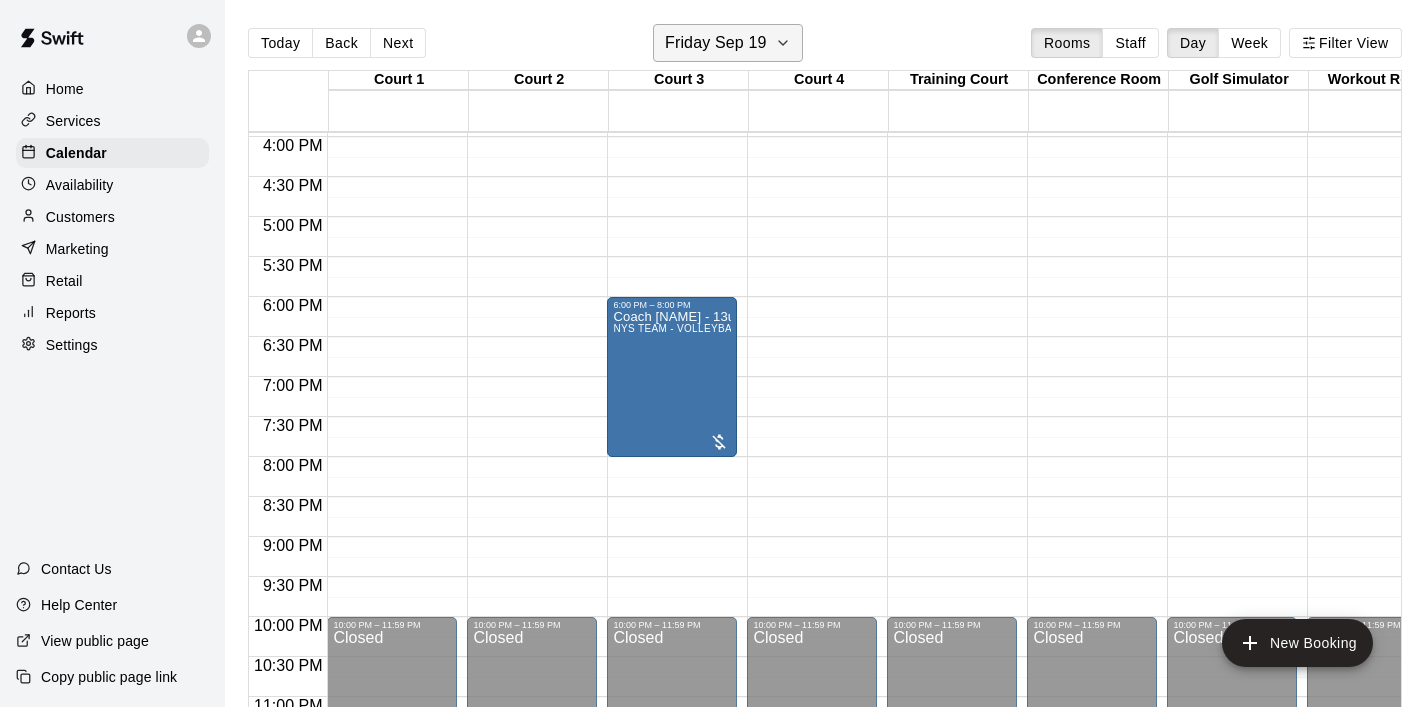 click 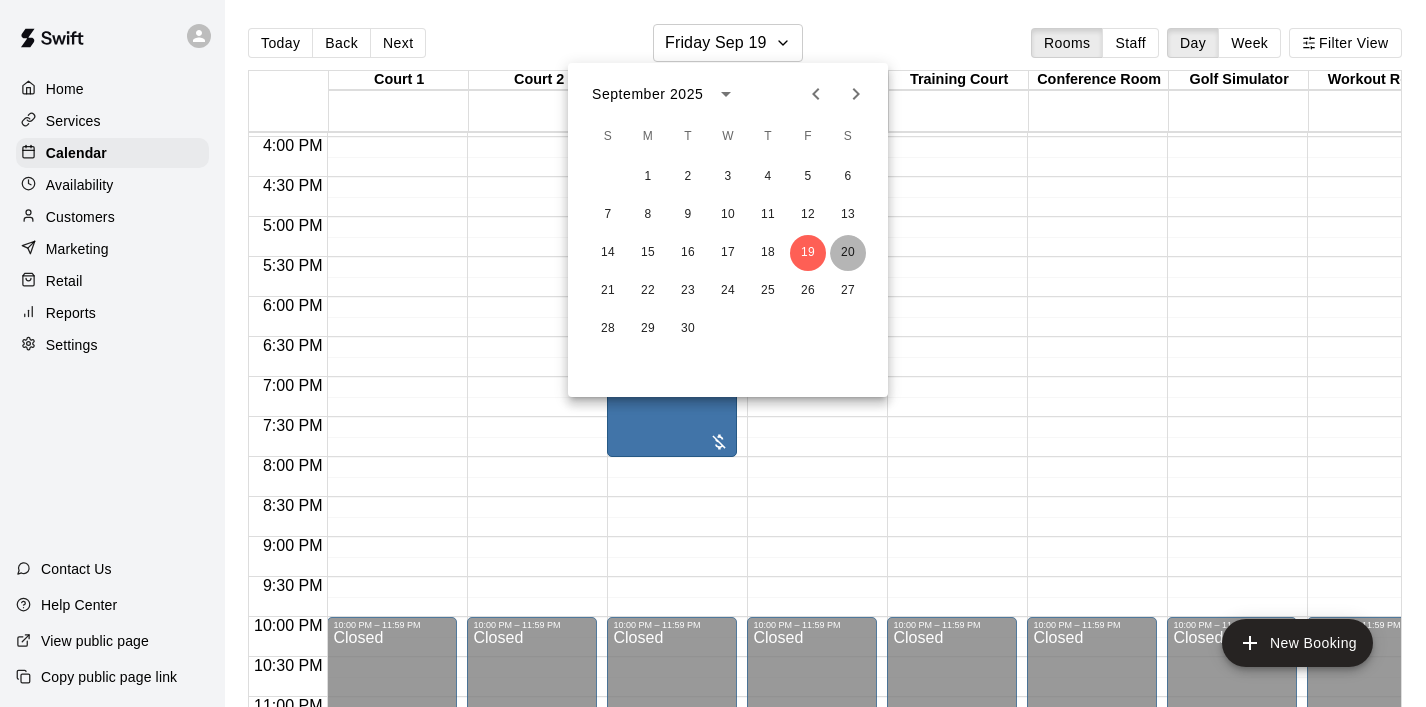 click on "20" at bounding box center [848, 253] 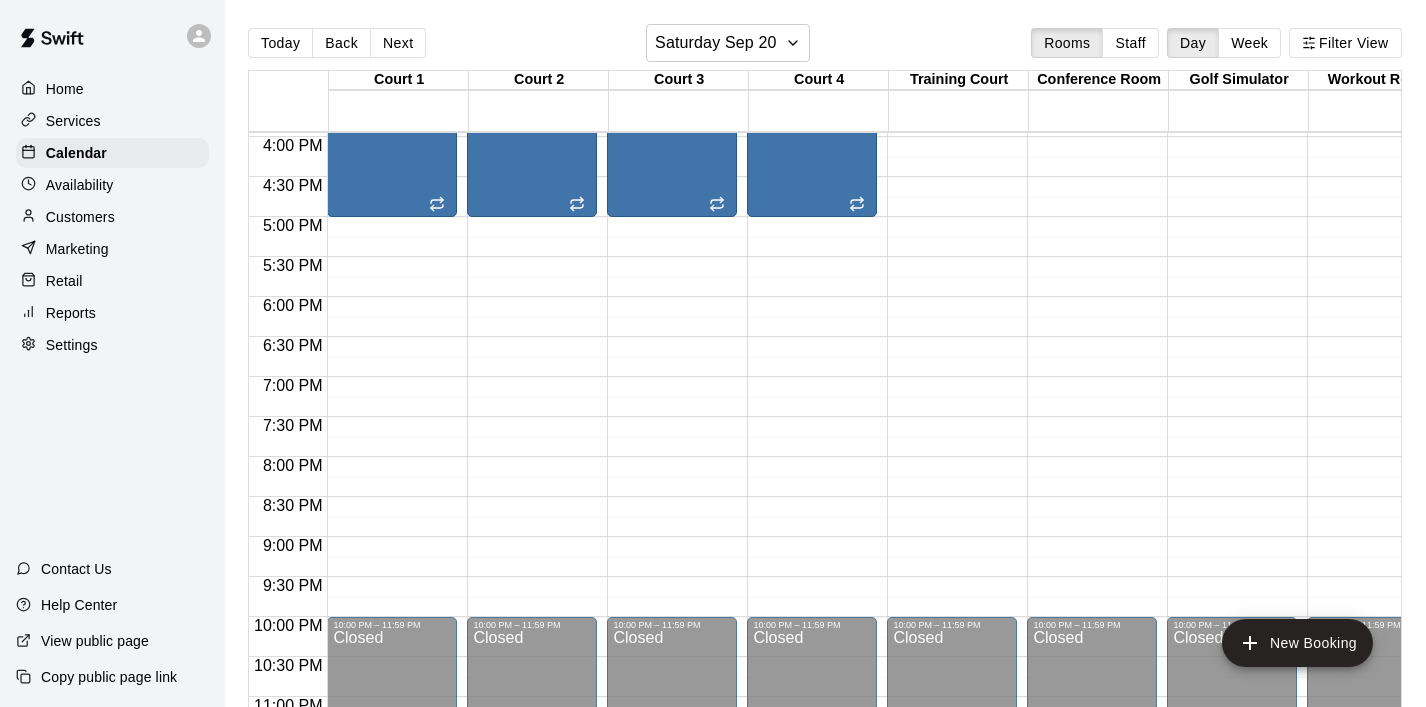 click on "12:00 AM – 8:00 AM Closed 8:00 AM – 5:00 PM NYS FALL Court Rental: Non NYS Team 10:00 PM – 11:59 PM Closed" at bounding box center (392, -183) 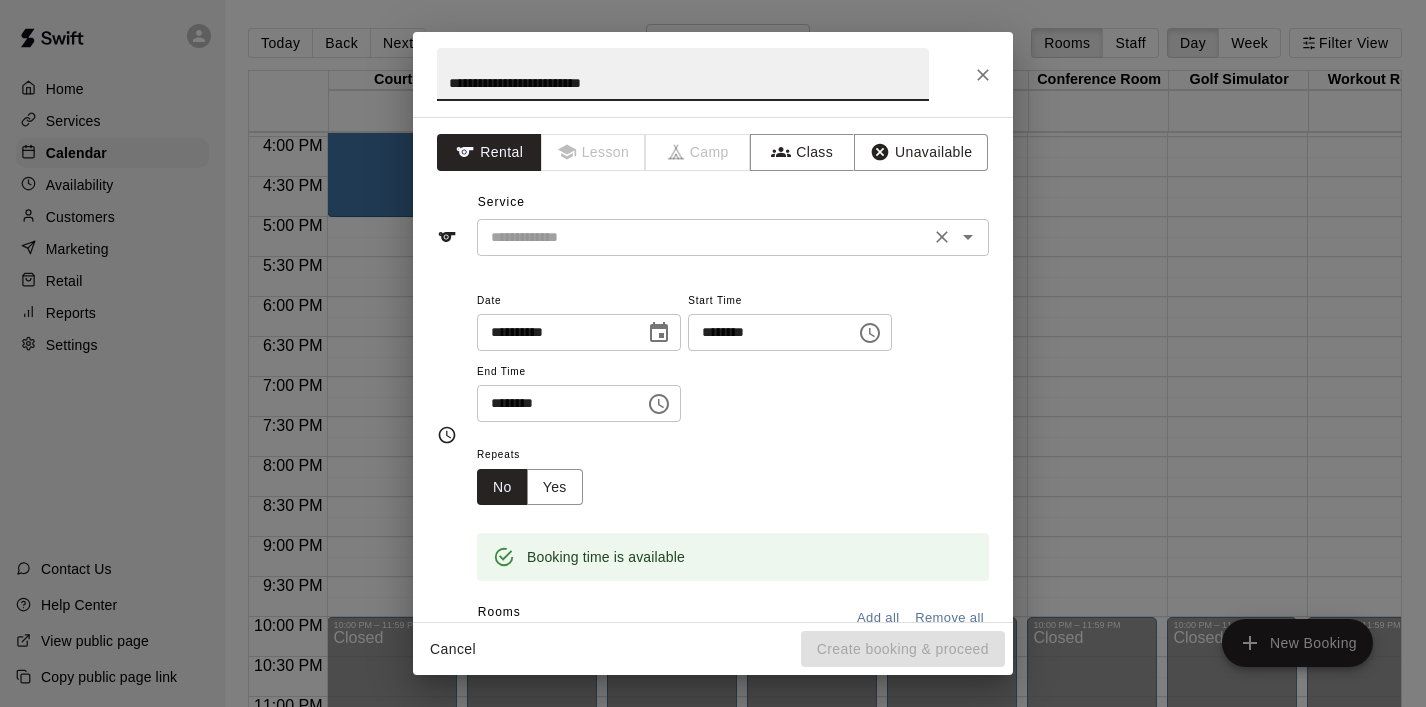 click 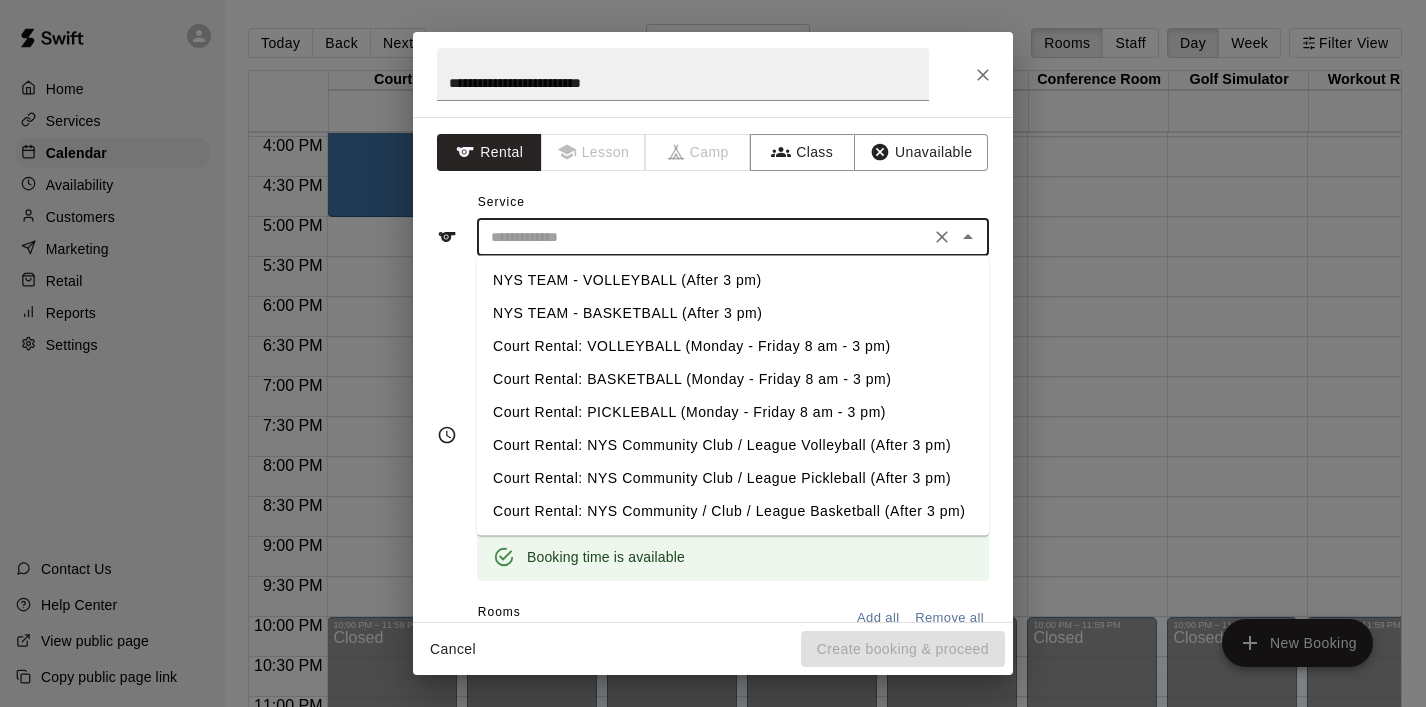 click on "NYS TEAM - VOLLEYBALL (After 3 pm)" at bounding box center [733, 280] 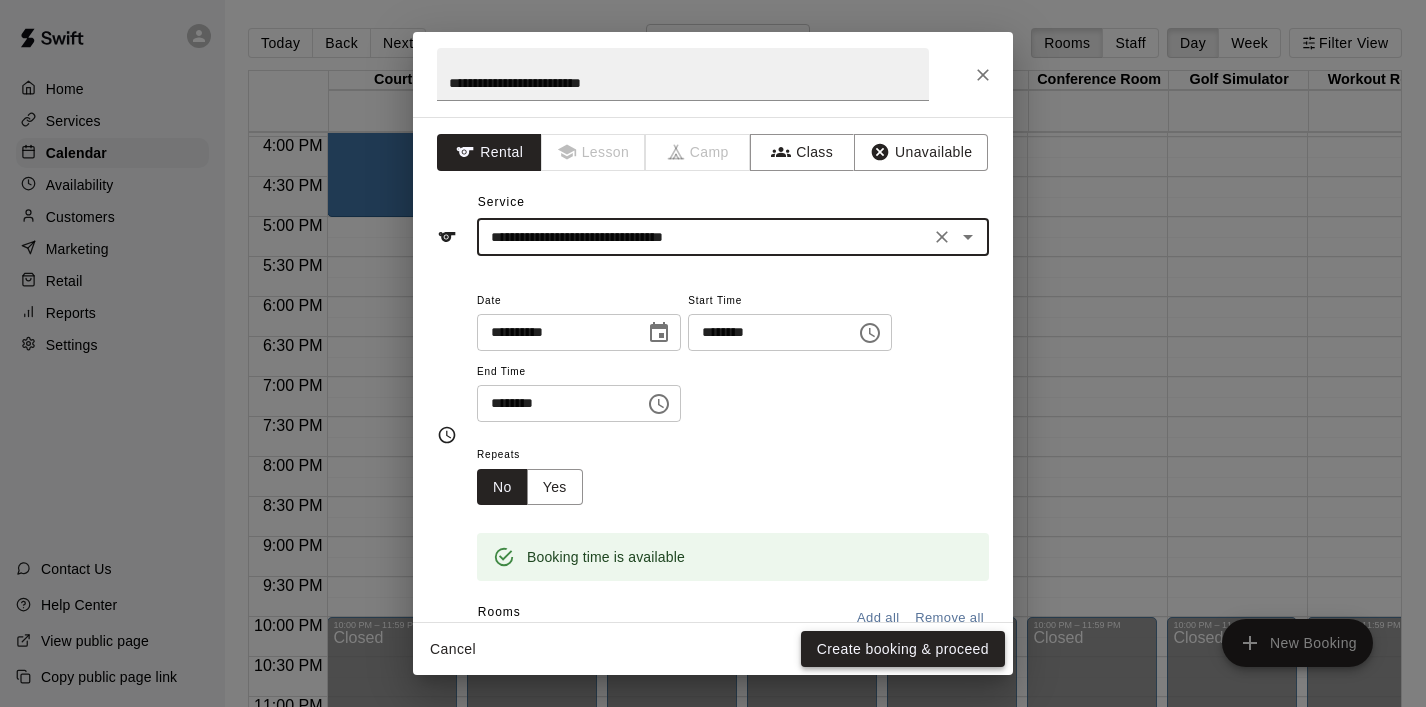 click on "Create booking & proceed" at bounding box center (903, 649) 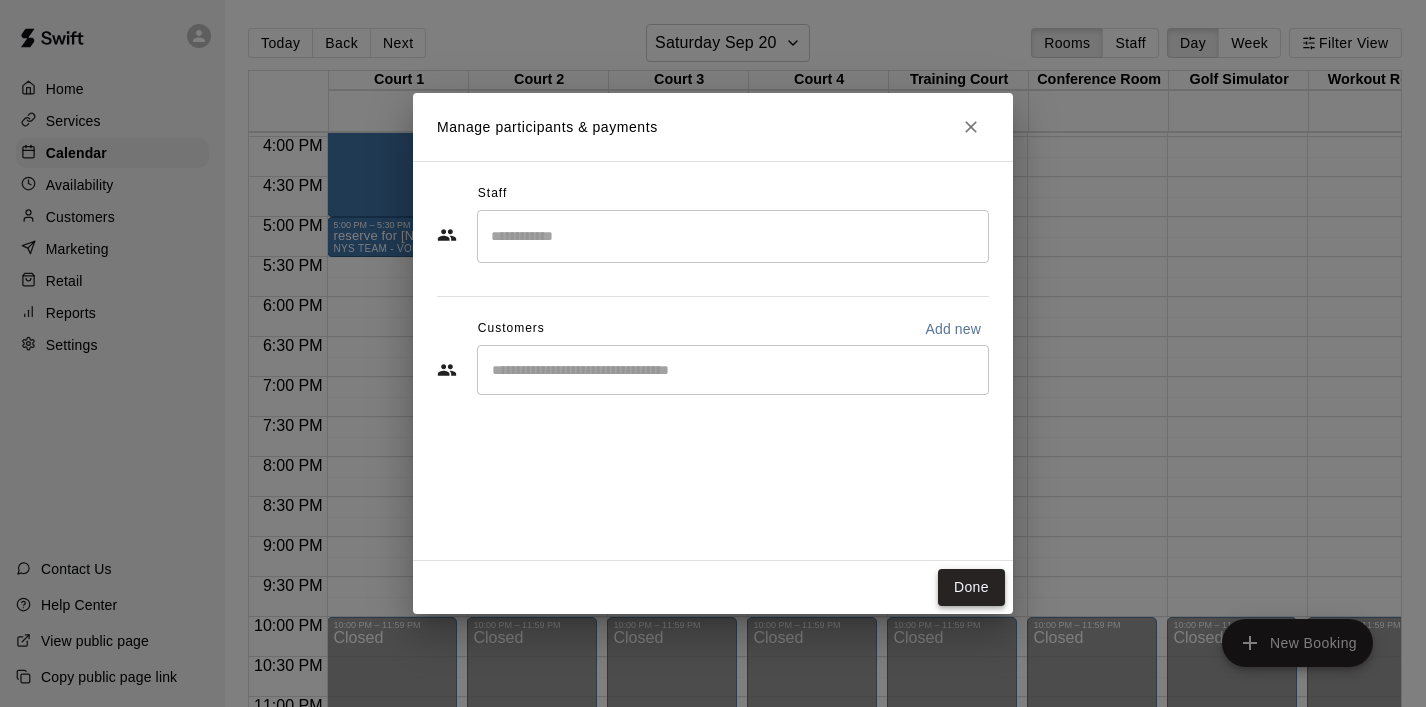 click on "Done" at bounding box center (971, 587) 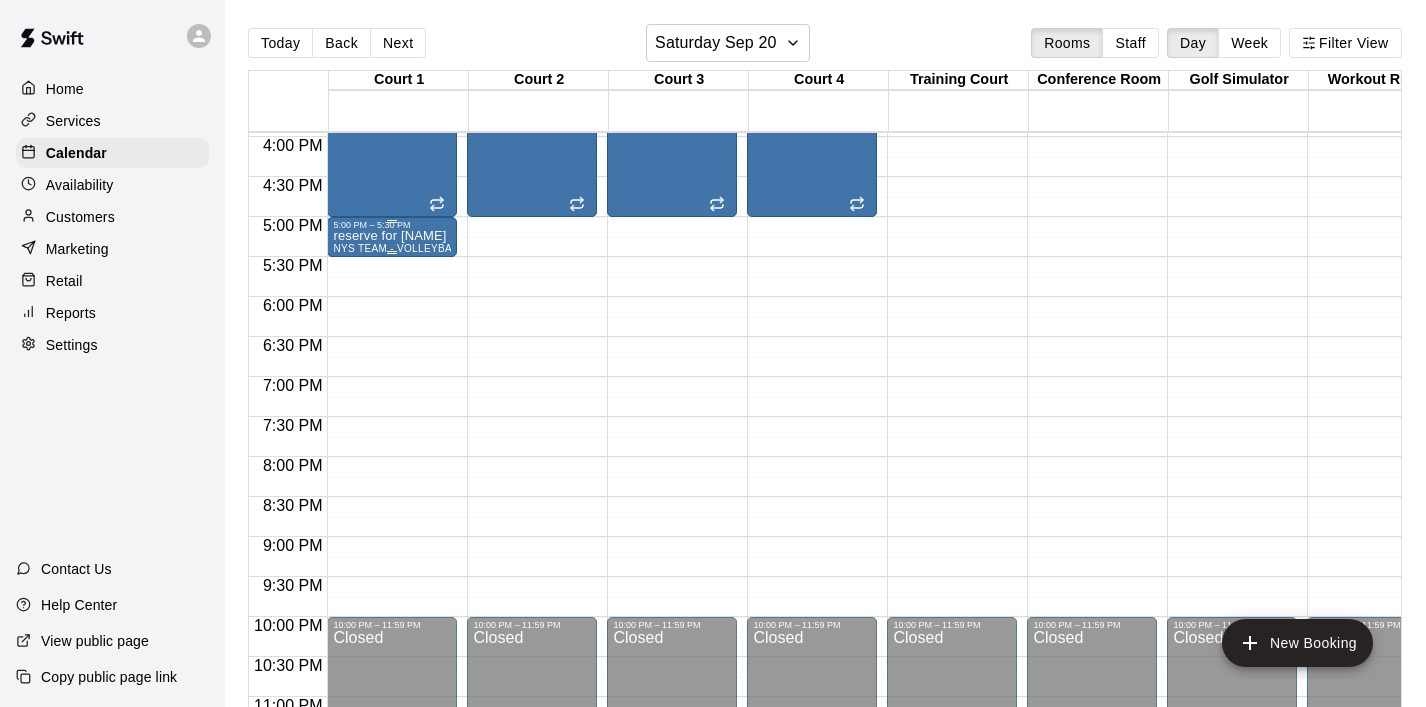 click on "NYS TEAM - VOLLEYBALL (After 3 pm)" at bounding box center [428, 248] 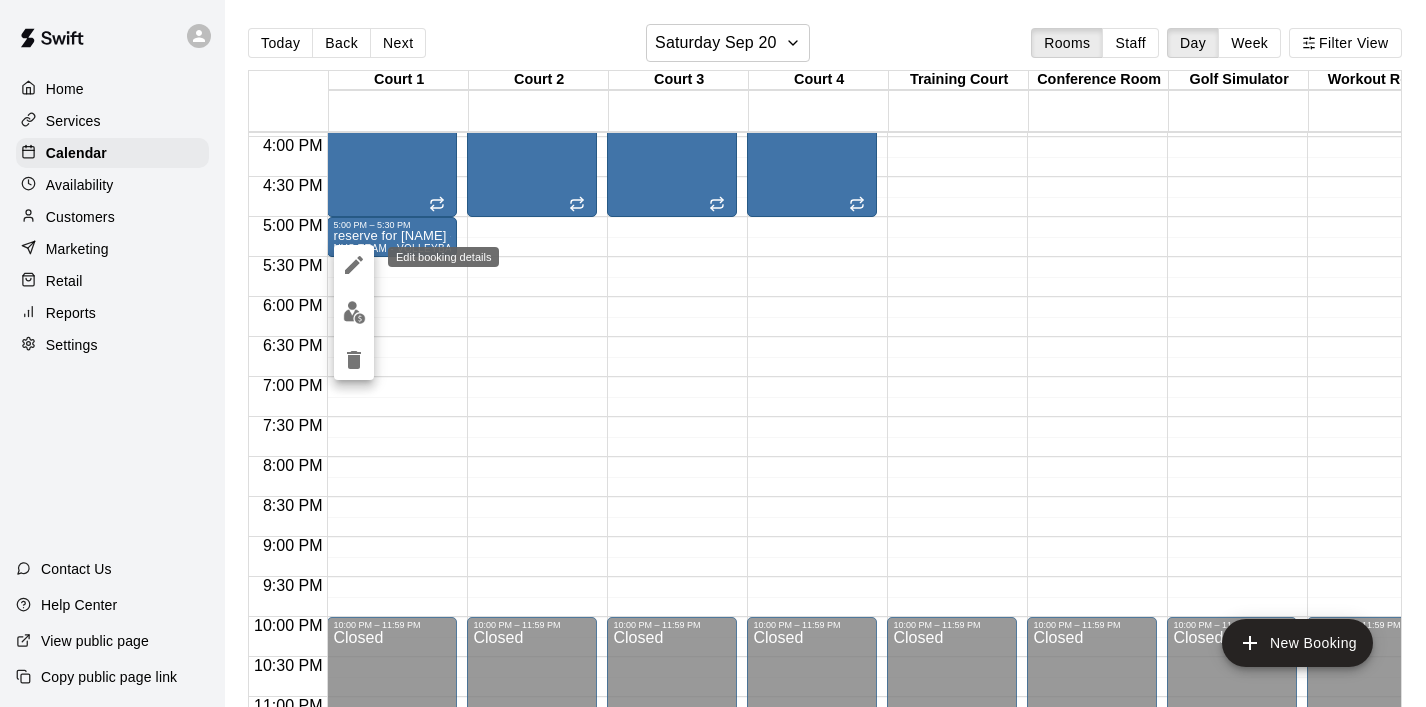 click 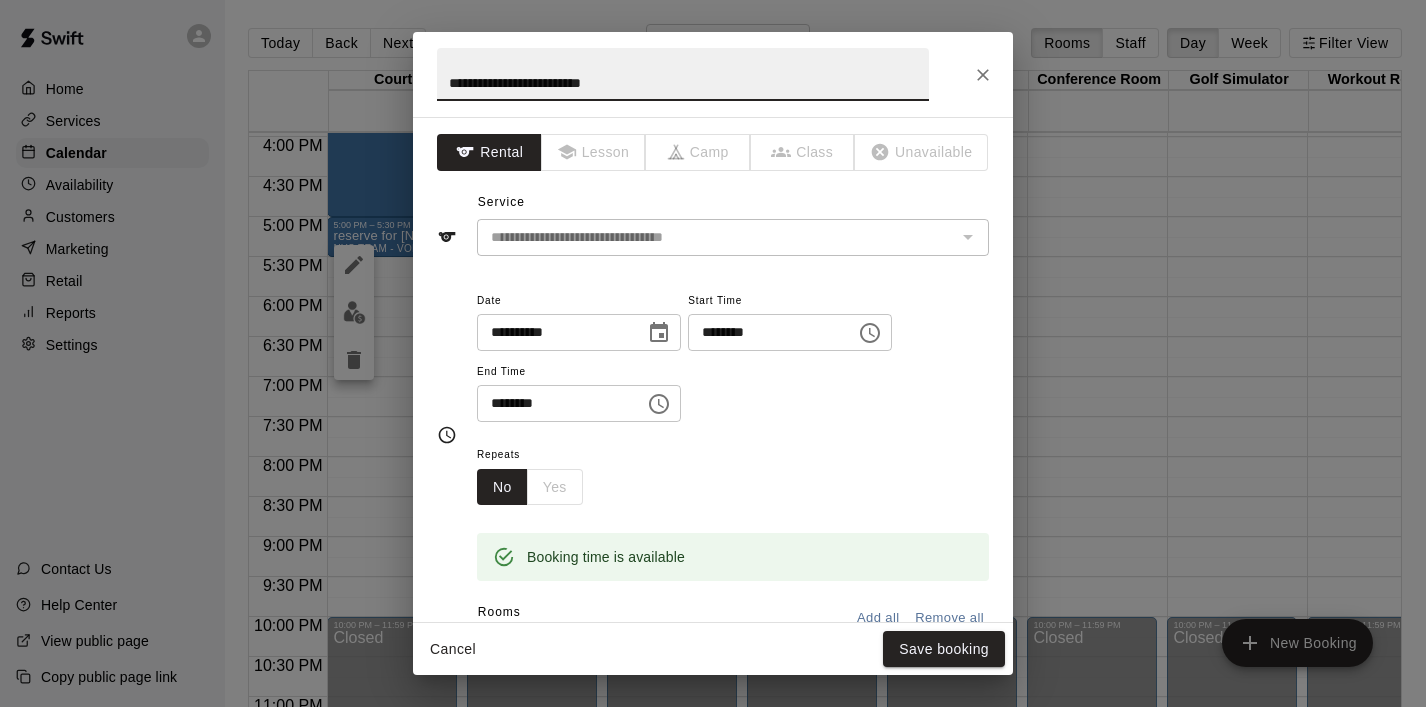 click 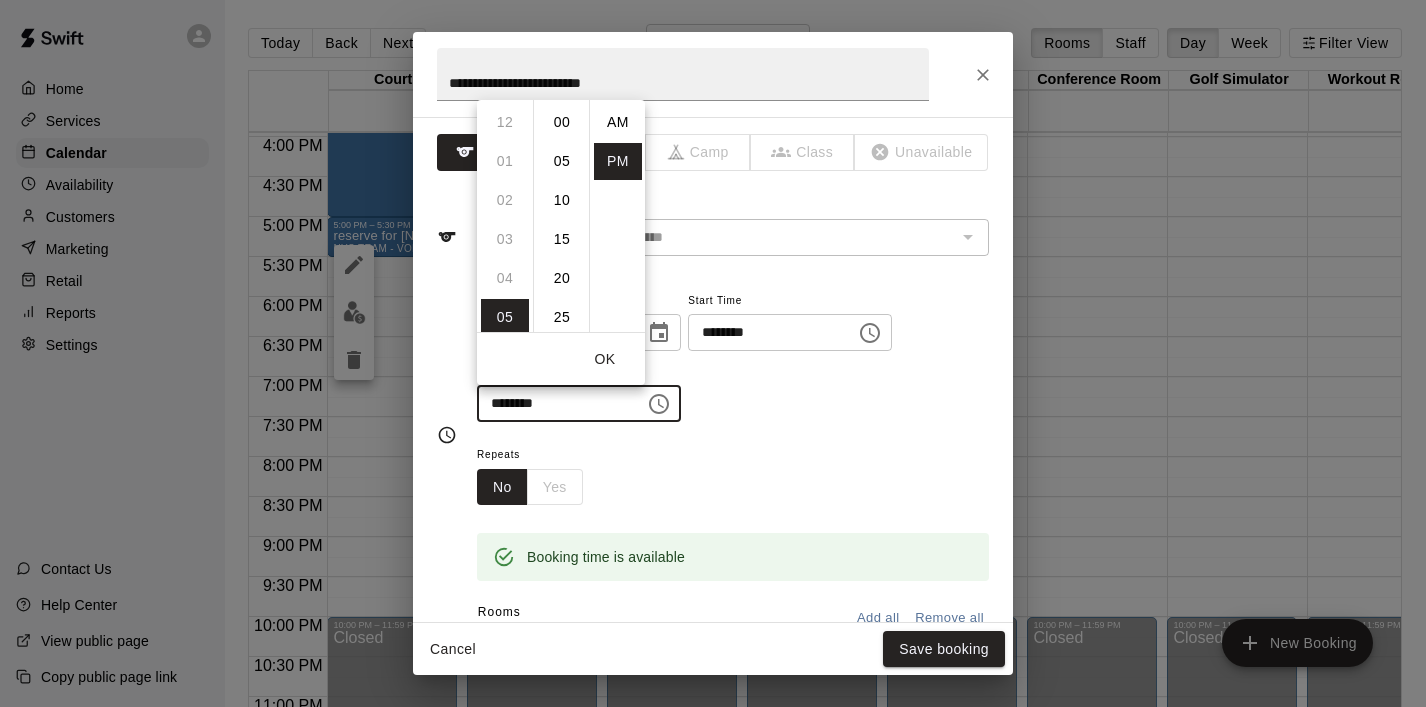 scroll, scrollTop: 195, scrollLeft: 0, axis: vertical 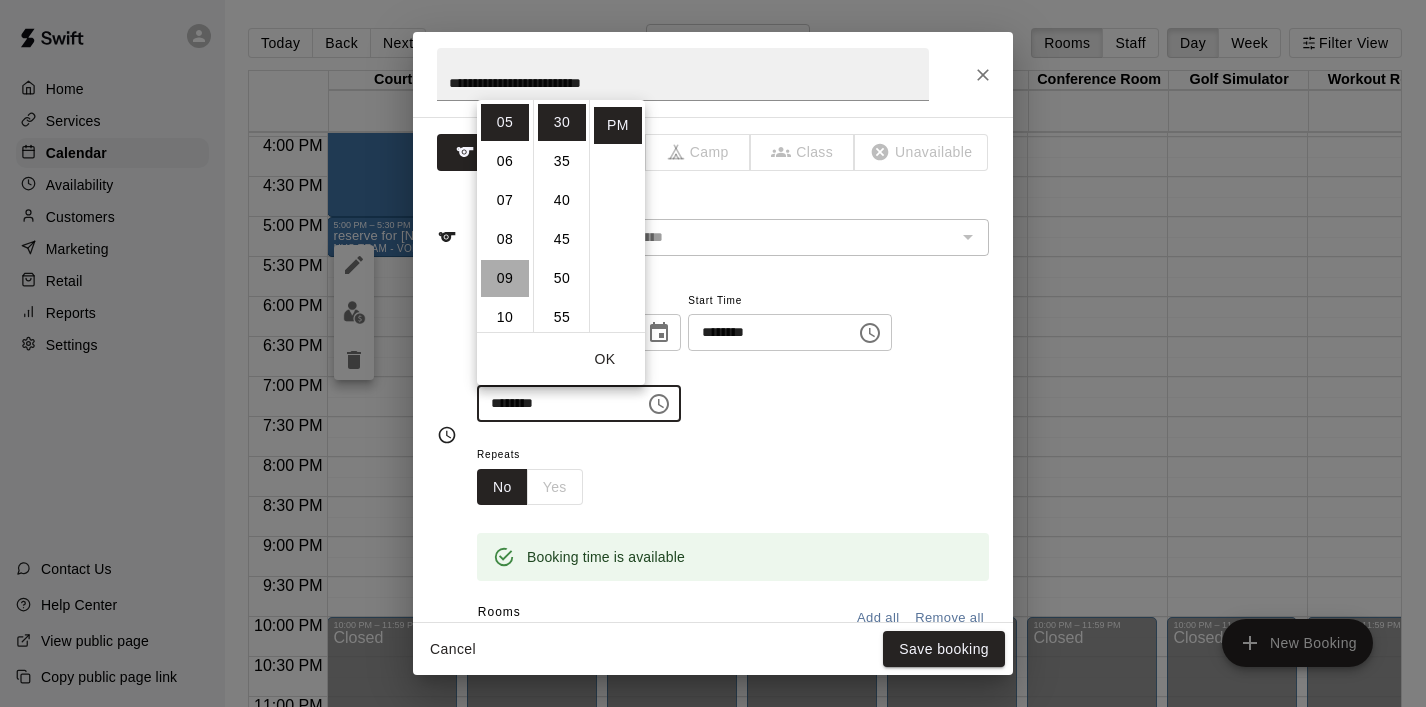 click on "09" at bounding box center [505, 278] 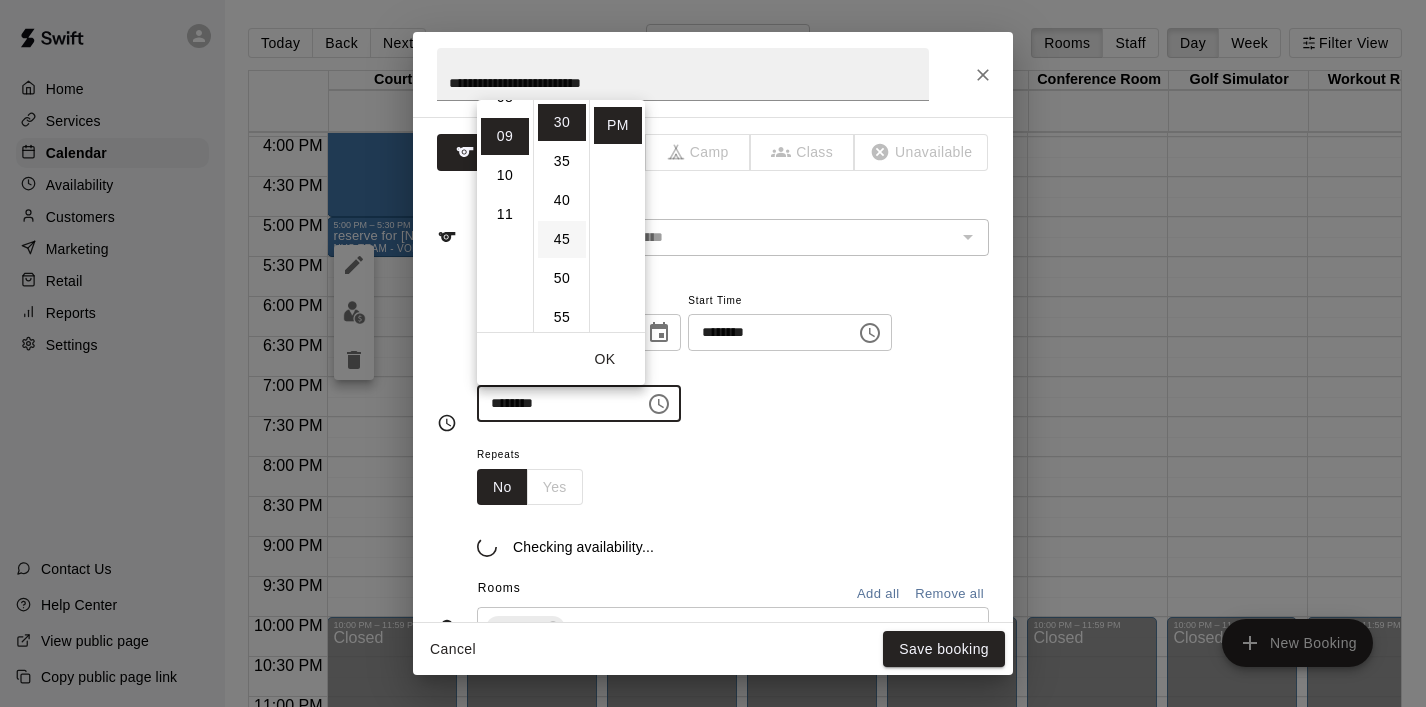 scroll, scrollTop: 351, scrollLeft: 0, axis: vertical 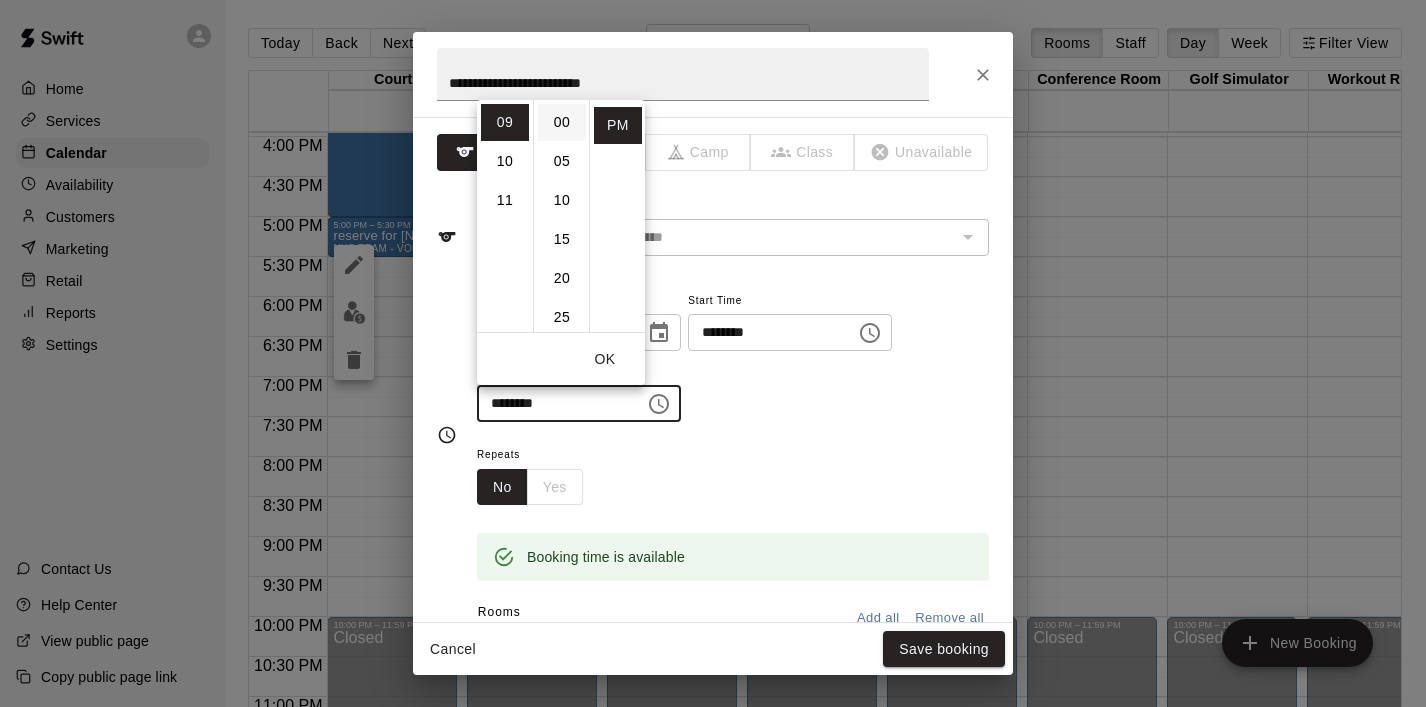 click on "00" at bounding box center [562, 122] 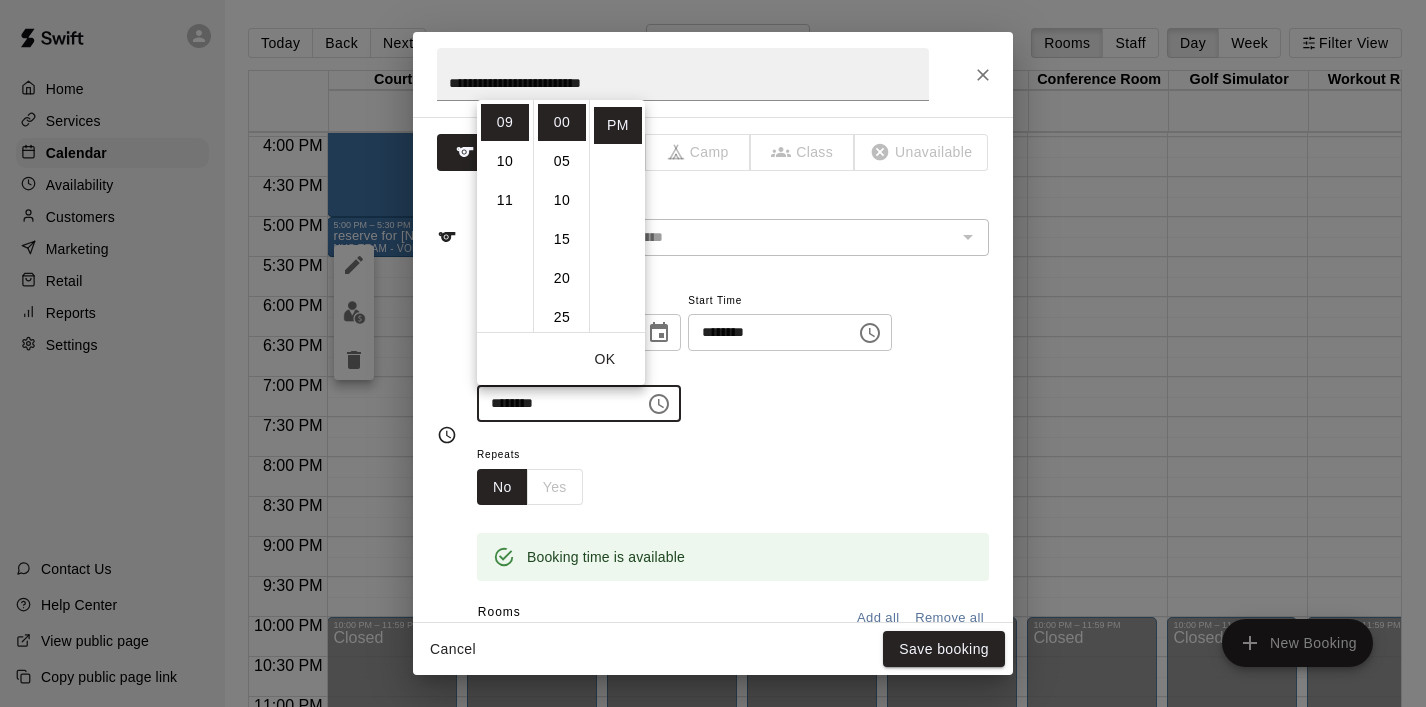 click on "OK" at bounding box center (605, 359) 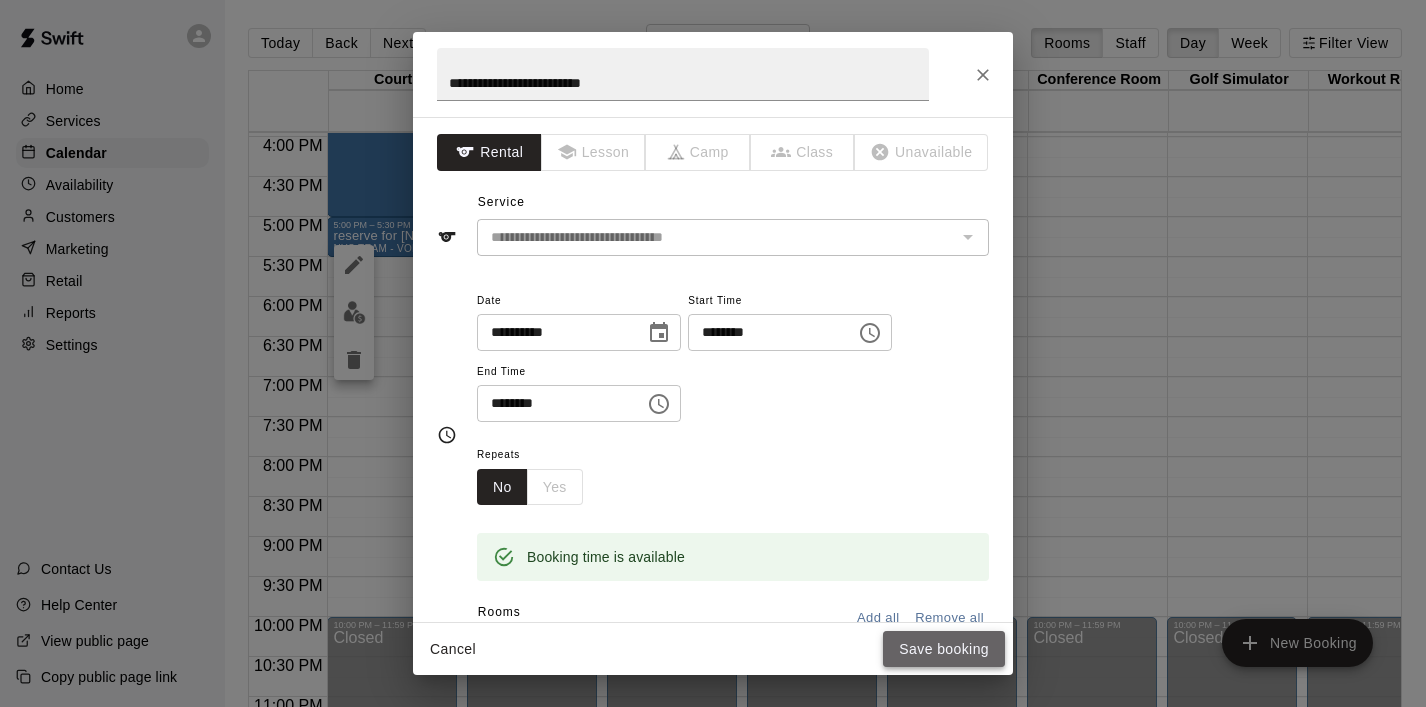 click on "Save booking" at bounding box center (944, 649) 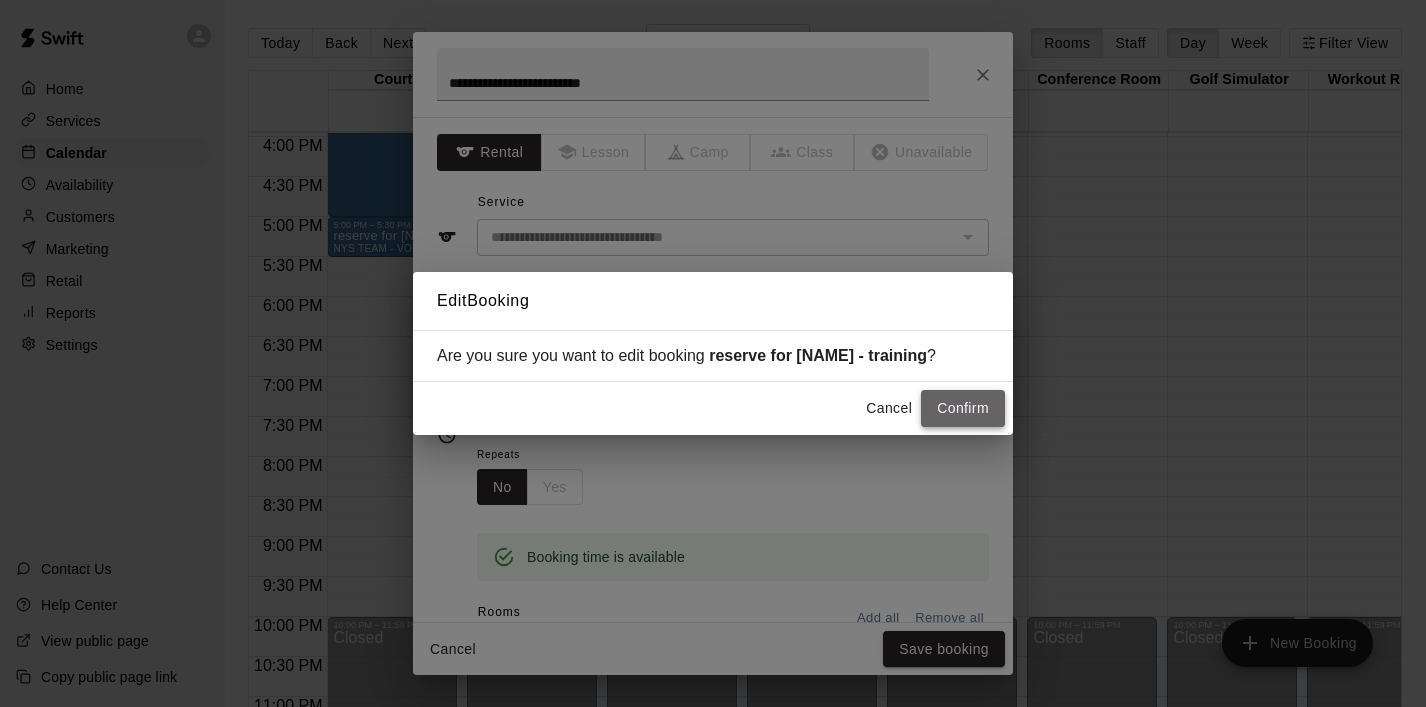 click on "Confirm" at bounding box center (963, 408) 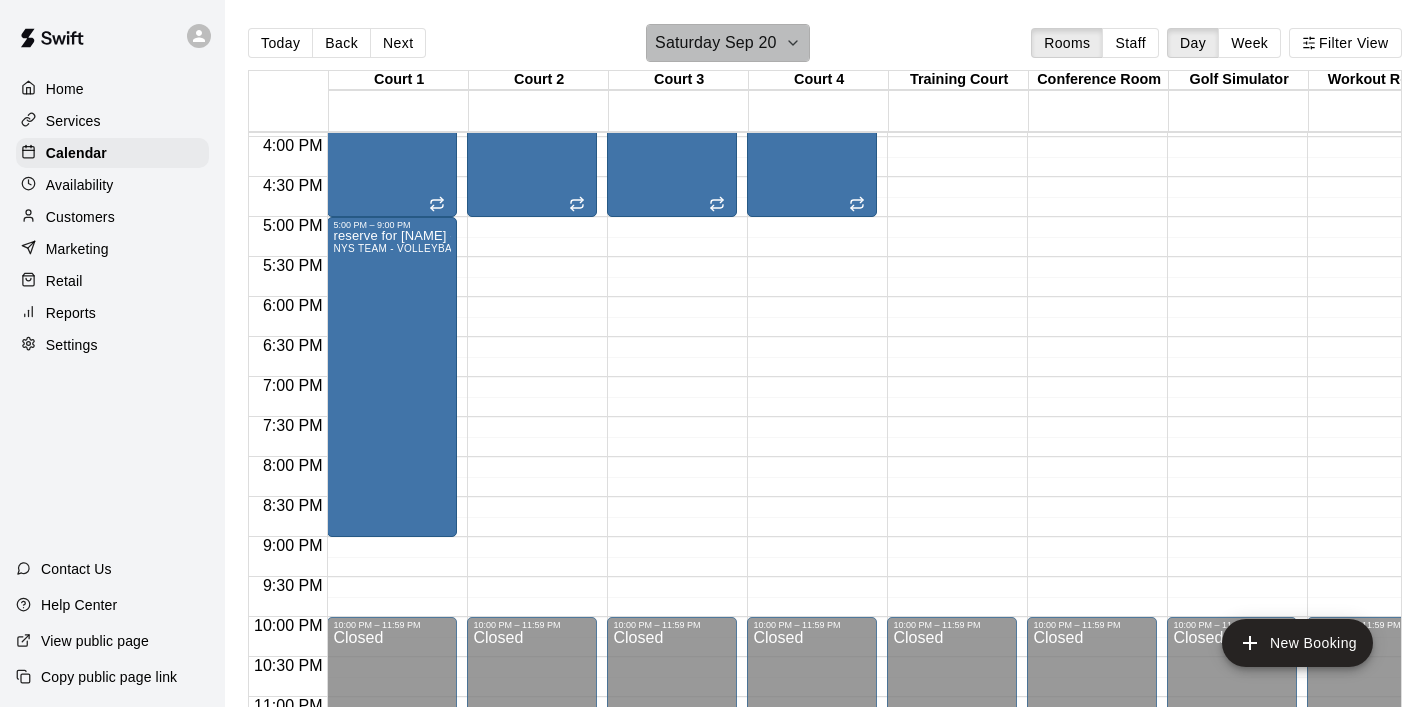 click 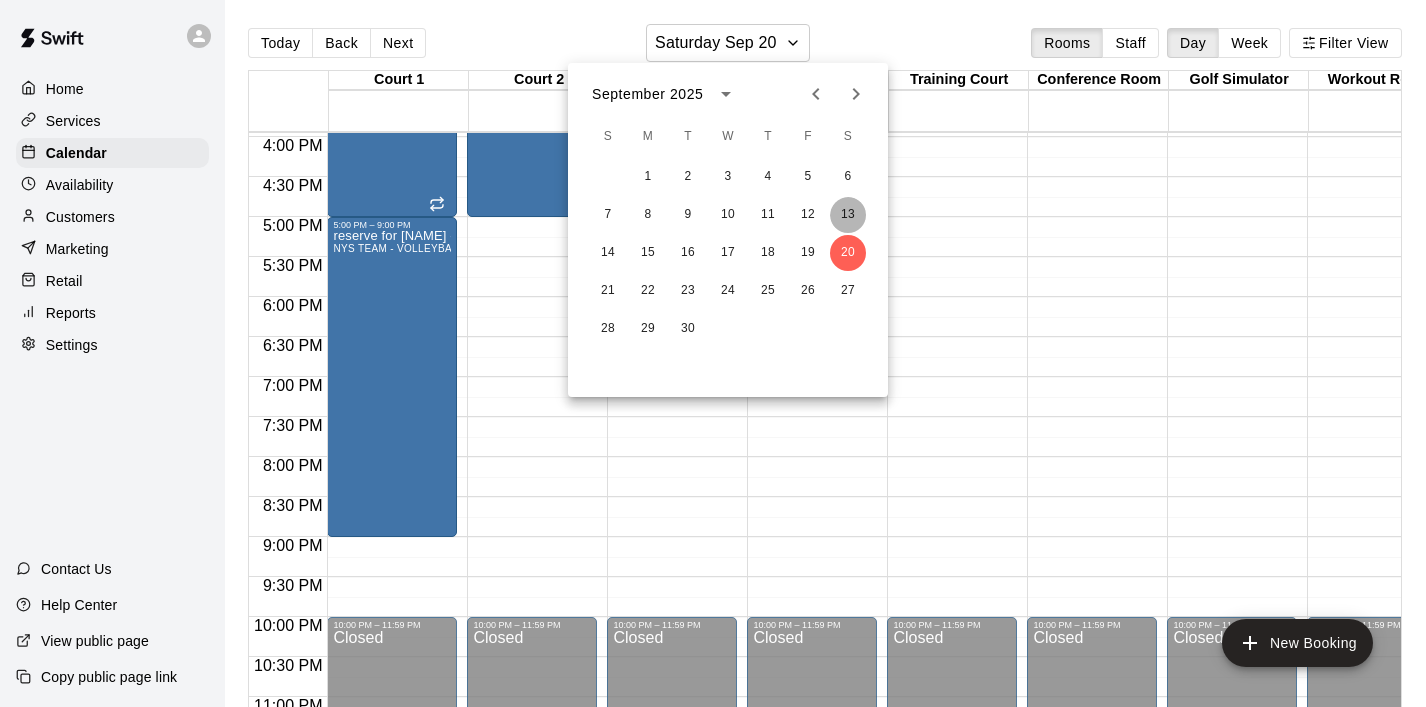 click on "13" at bounding box center (848, 215) 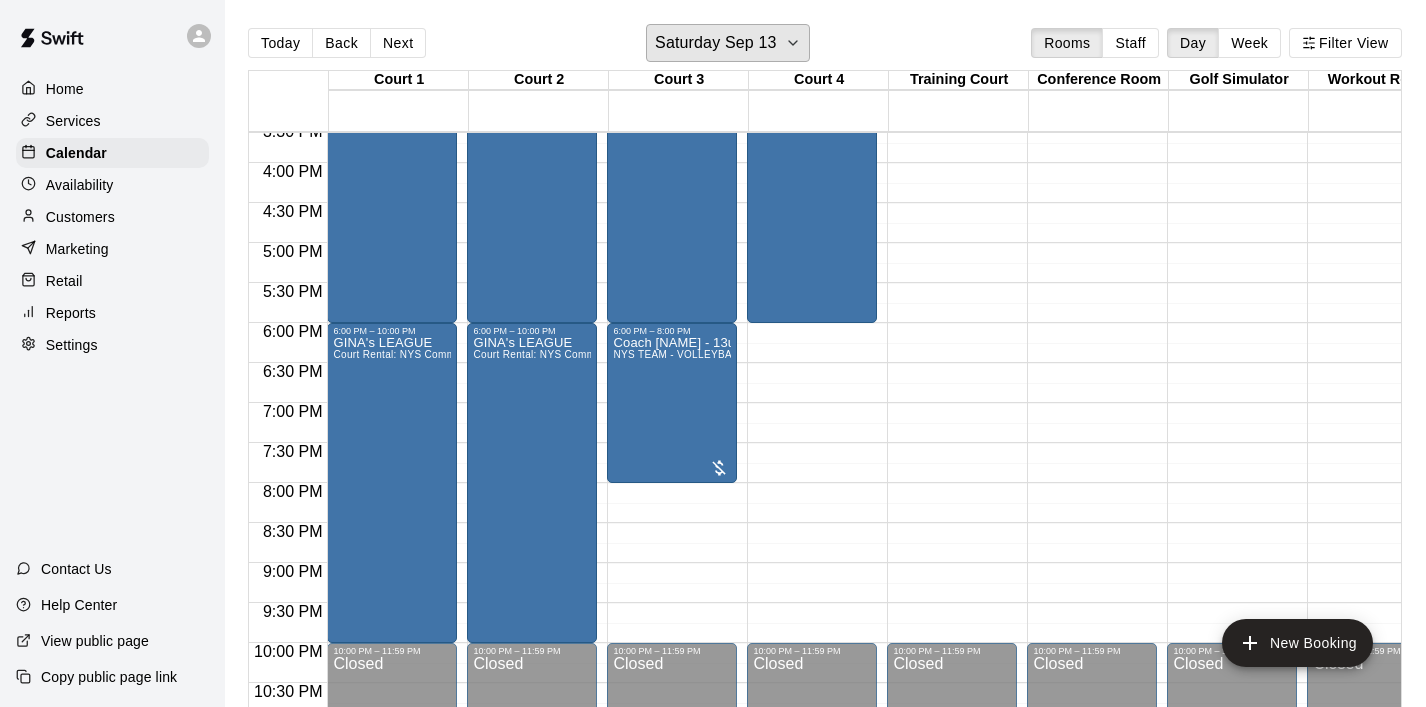 scroll, scrollTop: 1264, scrollLeft: 0, axis: vertical 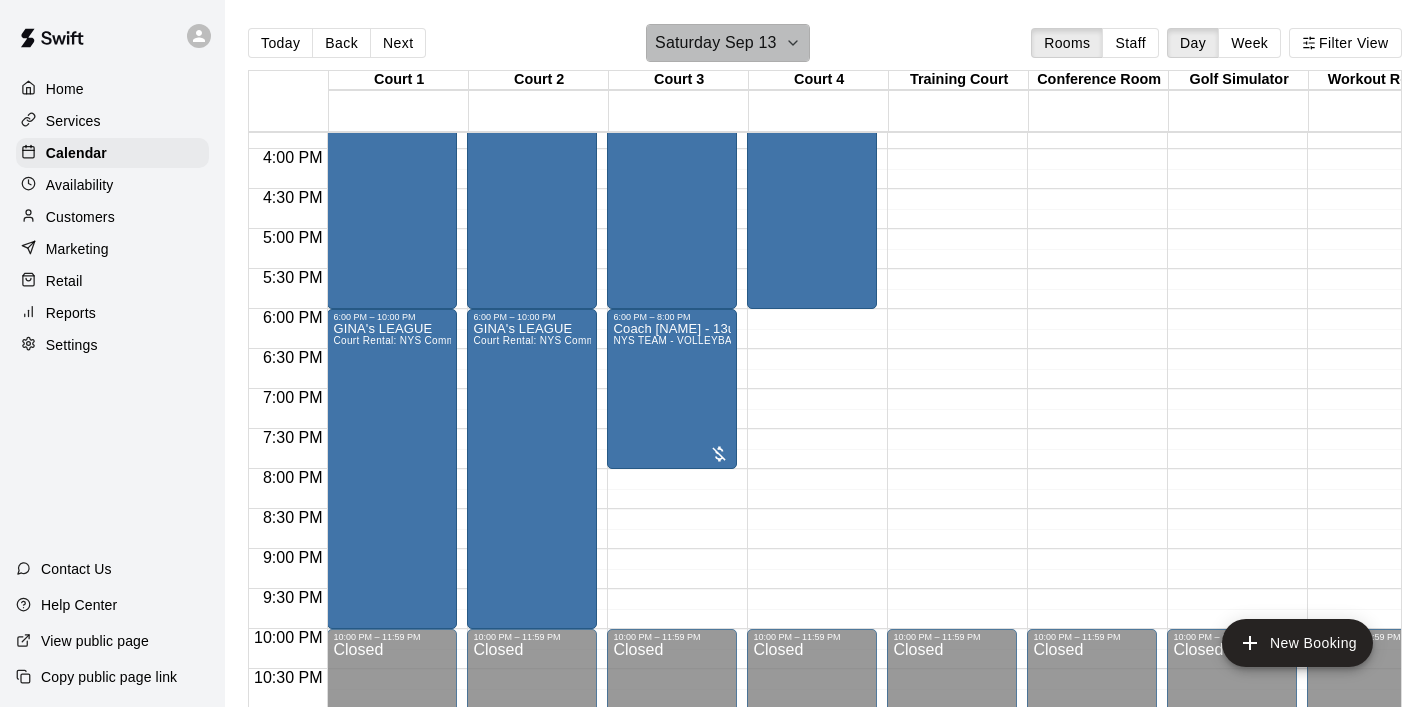 click 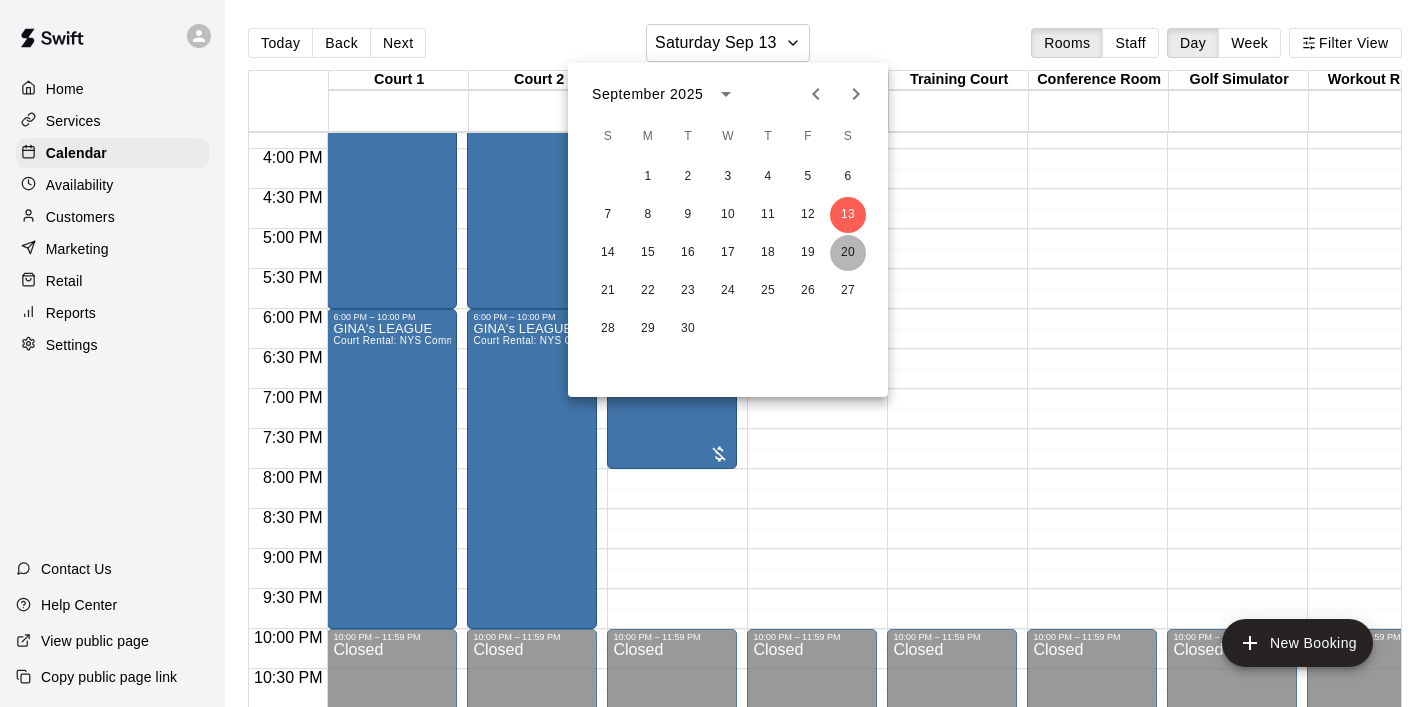 click on "20" at bounding box center [848, 253] 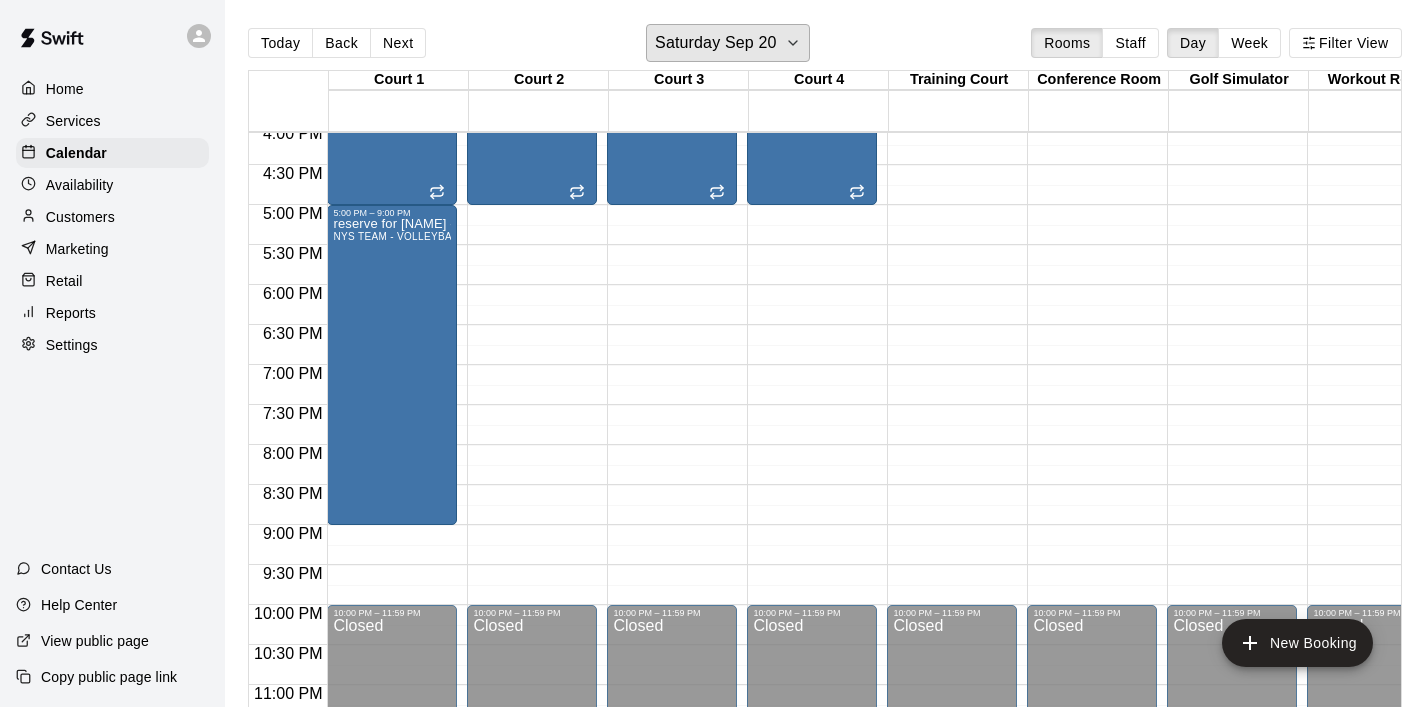 scroll, scrollTop: 1324, scrollLeft: 0, axis: vertical 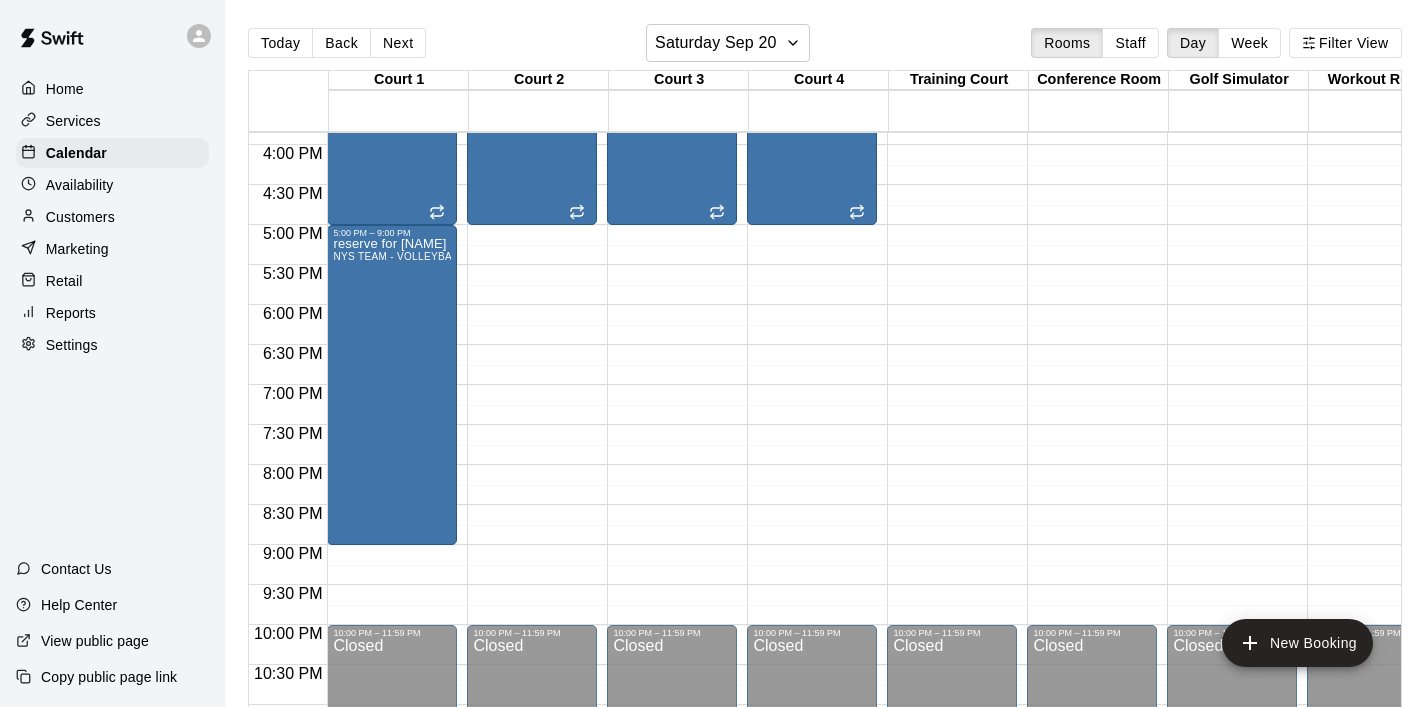 click on "Home" at bounding box center (65, 89) 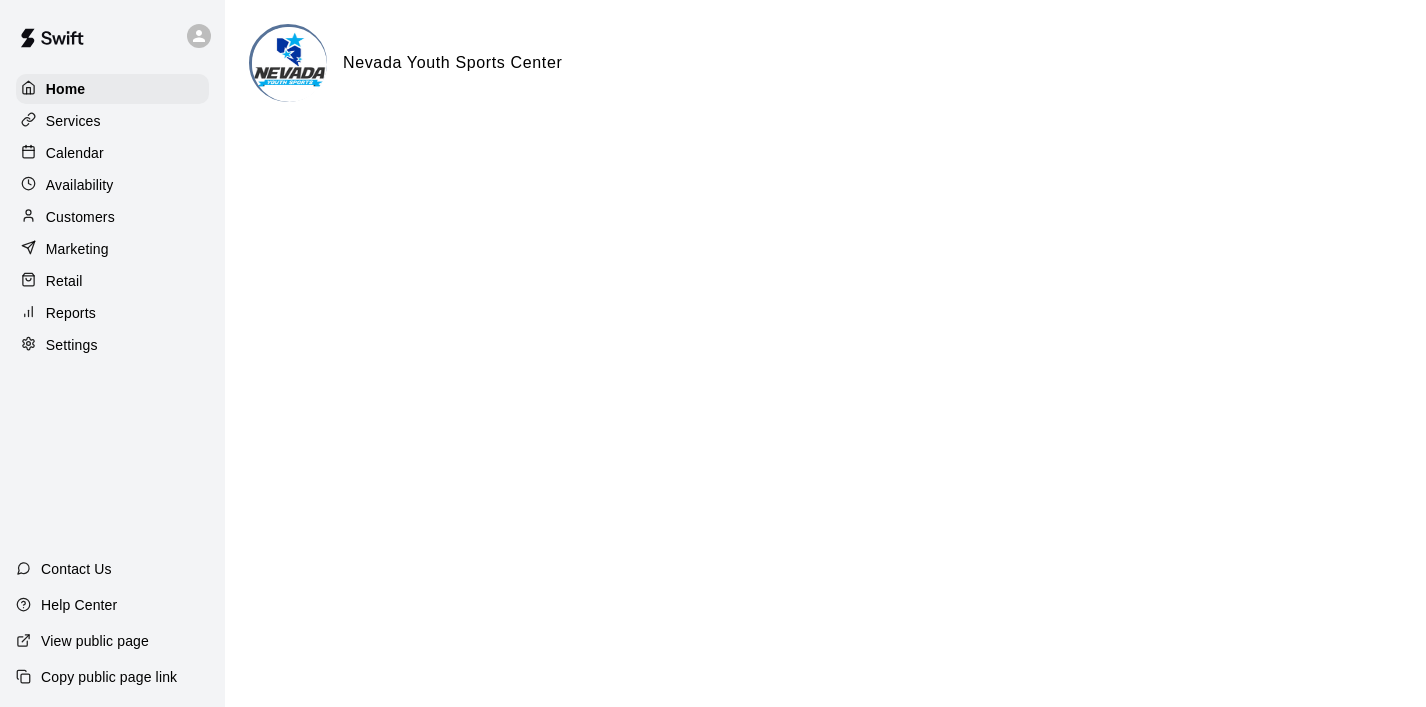 click on "Calendar" at bounding box center [112, 153] 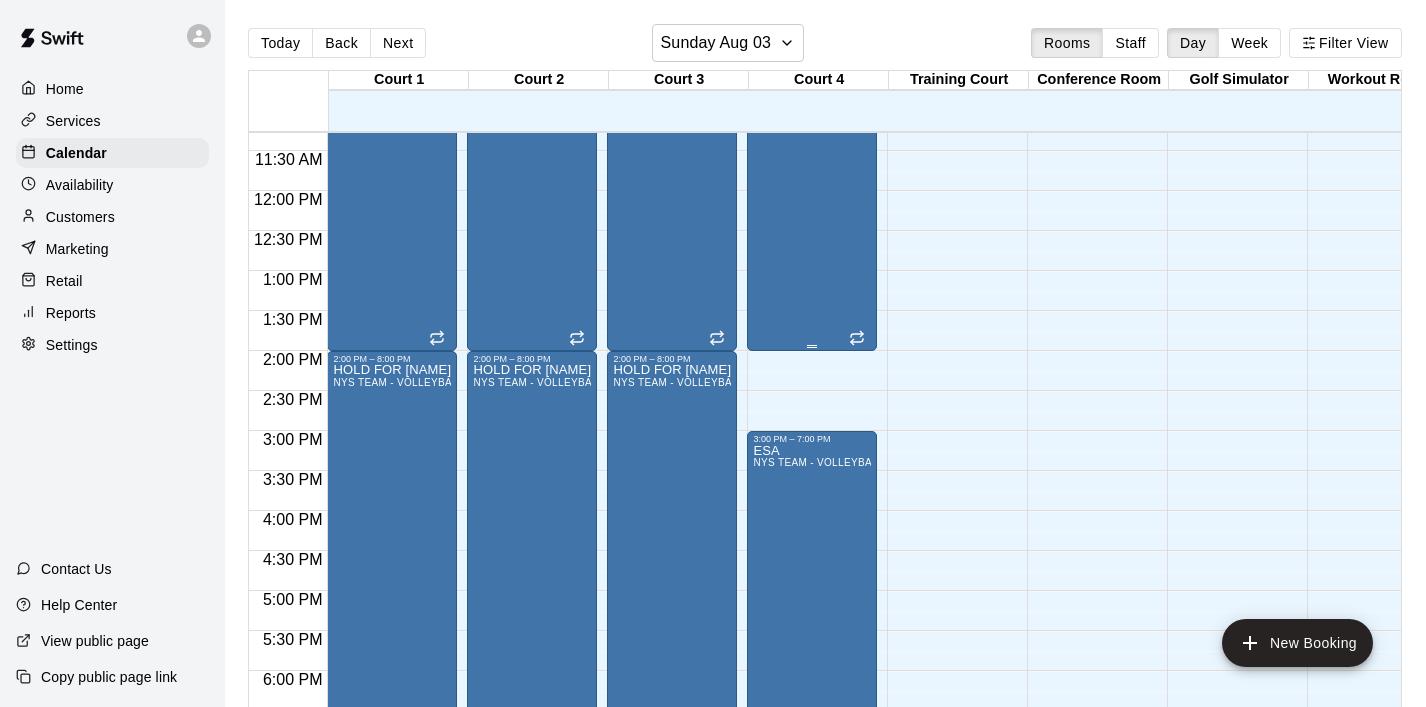 scroll, scrollTop: 915, scrollLeft: 0, axis: vertical 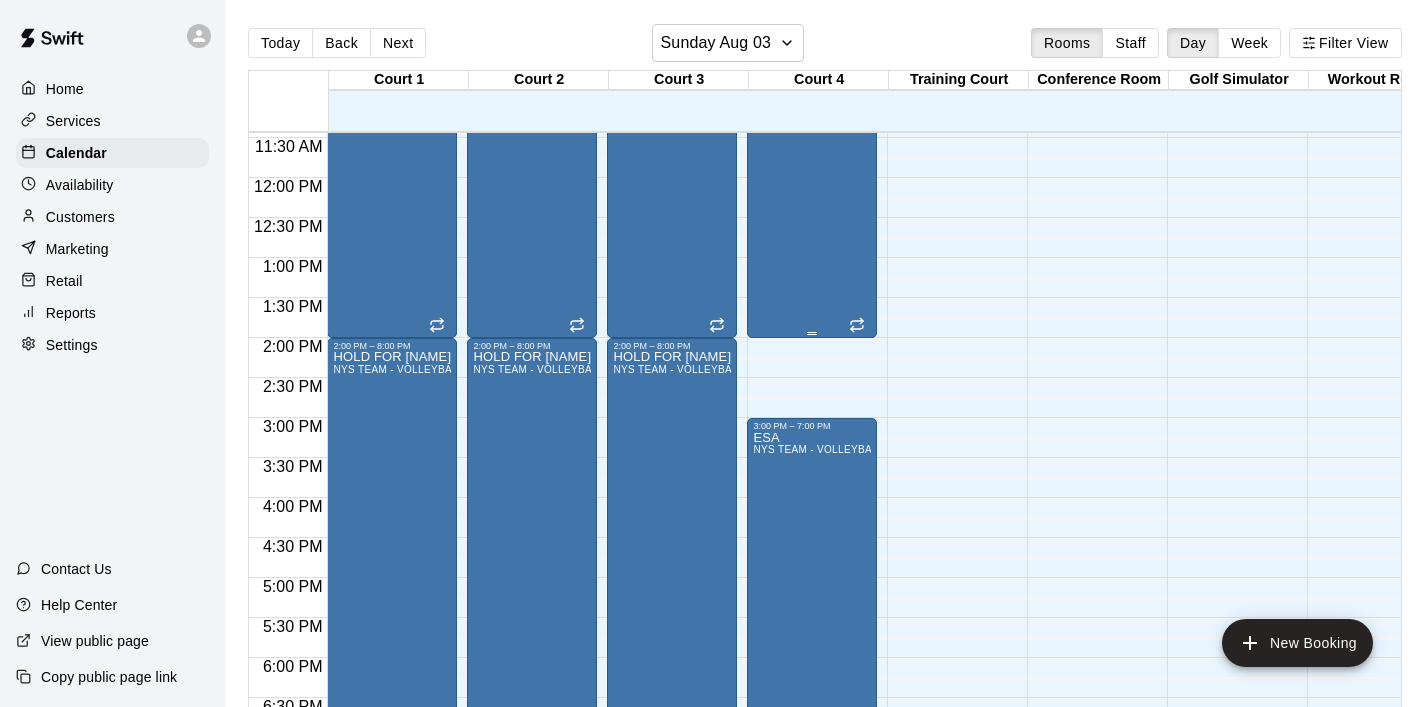 click on "Serve/Kick and Play Court Rental: Non NYS Team" at bounding box center [812, 224] 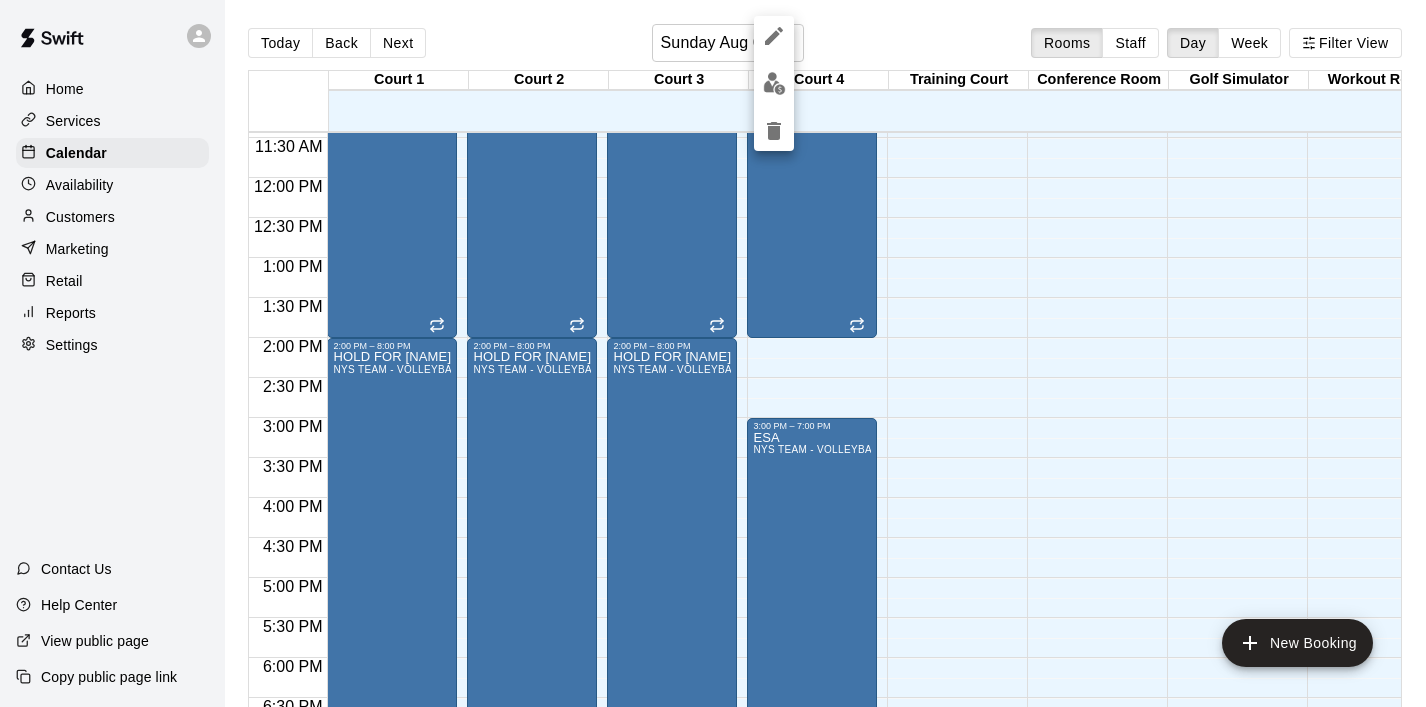 click at bounding box center (713, 353) 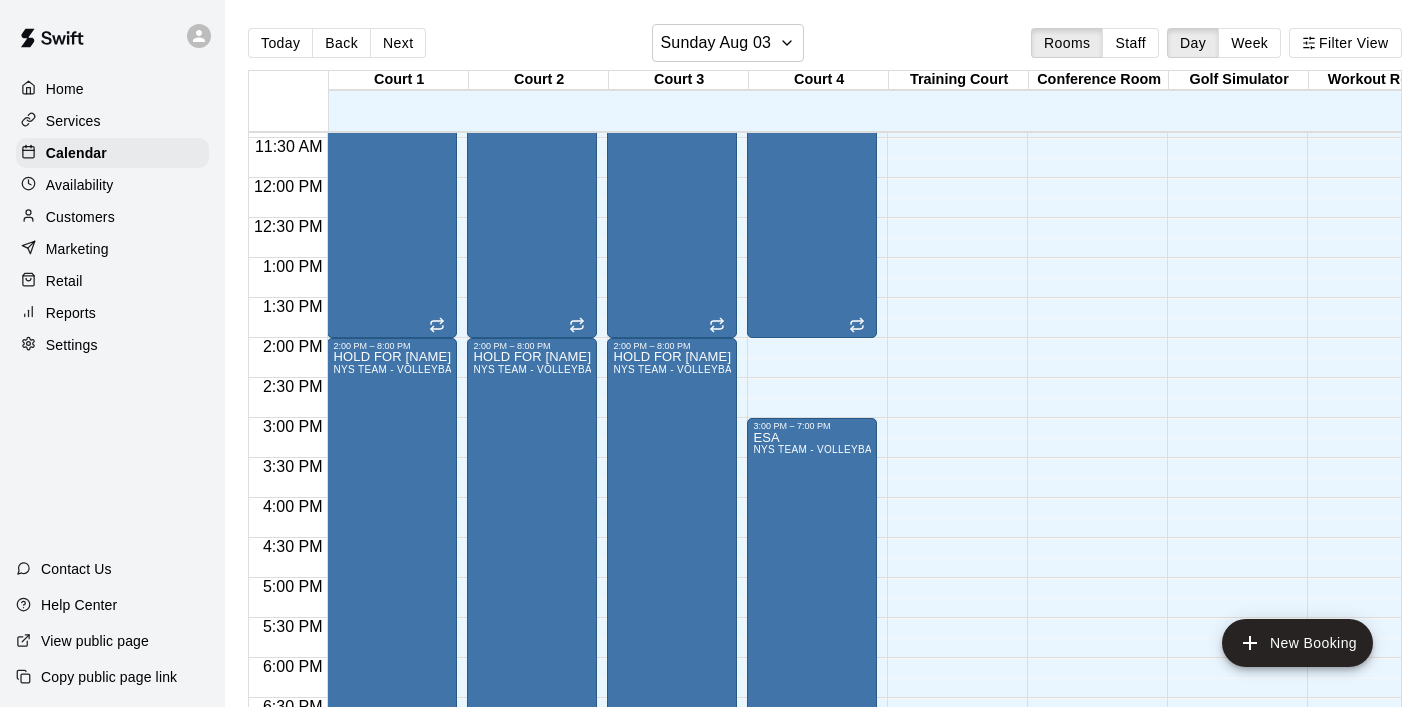 drag, startPoint x: 929, startPoint y: 427, endPoint x: 896, endPoint y: 427, distance: 33 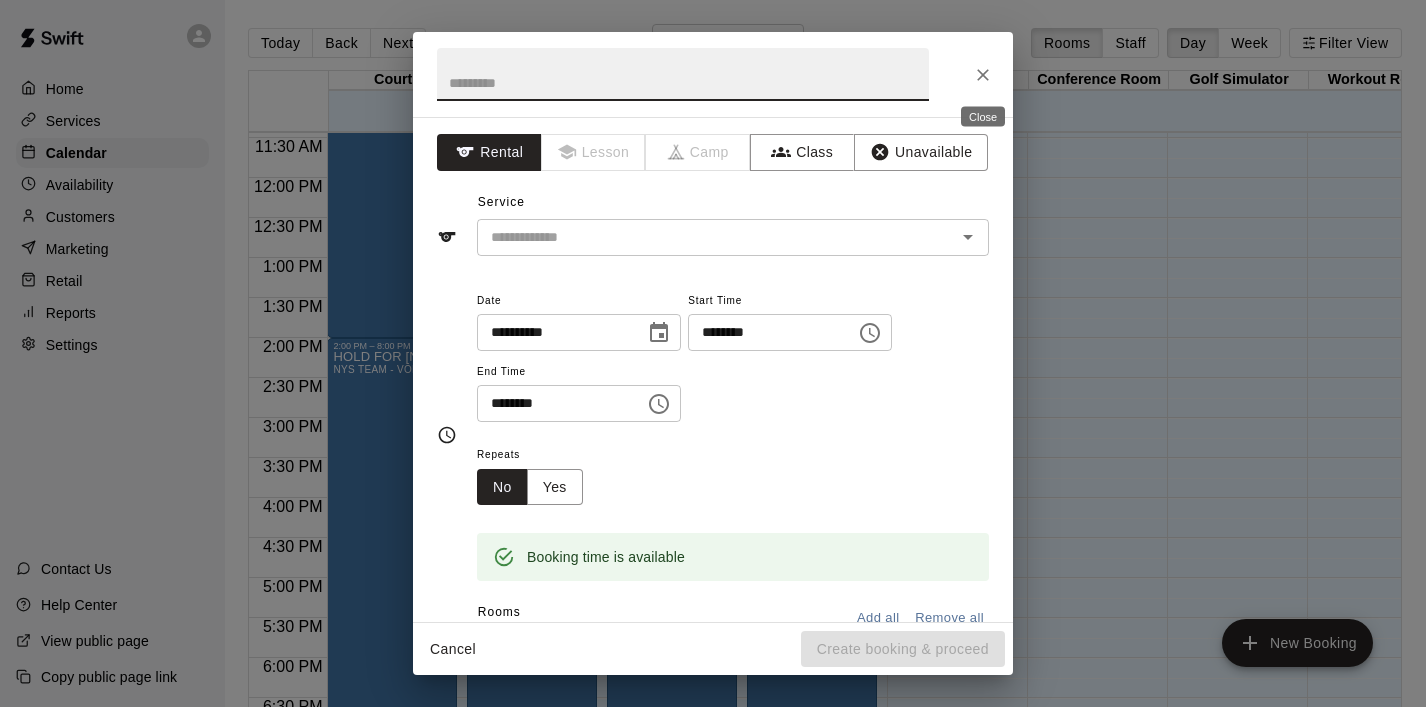 click 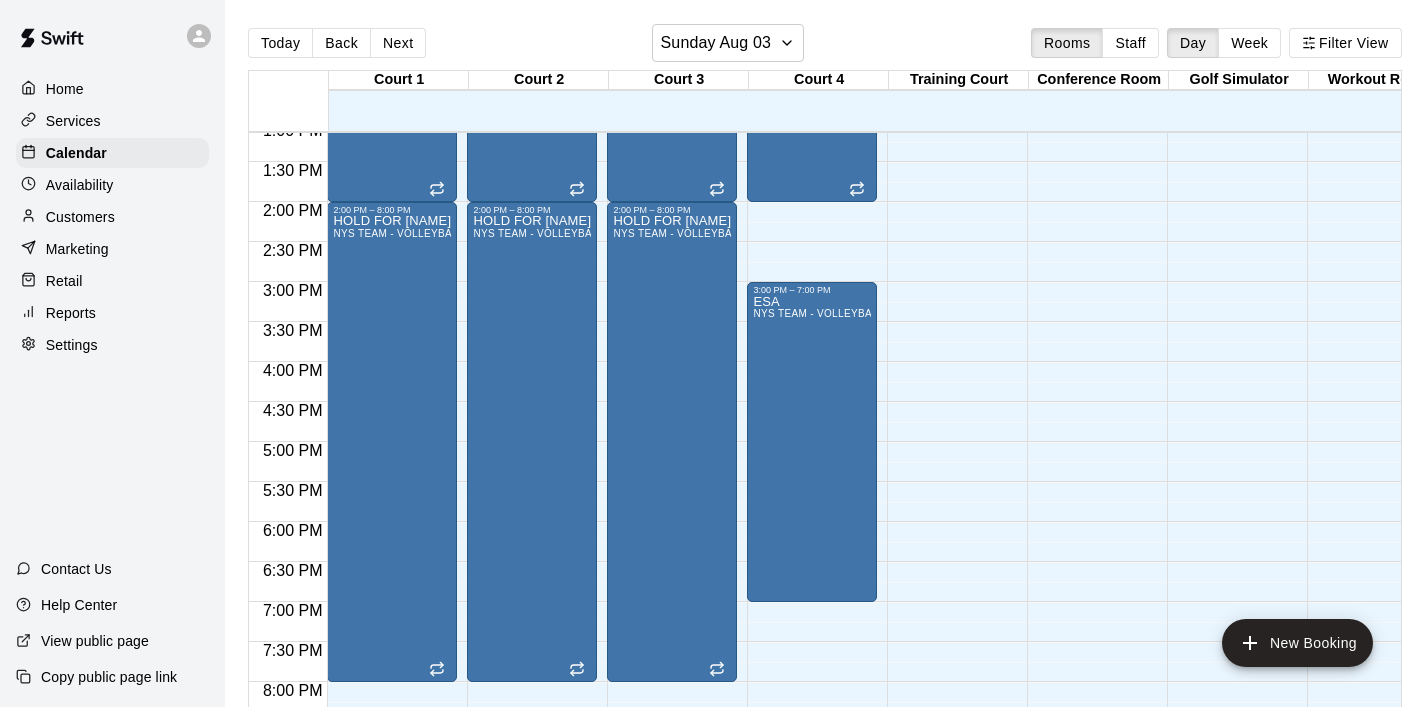 scroll, scrollTop: 1072, scrollLeft: 0, axis: vertical 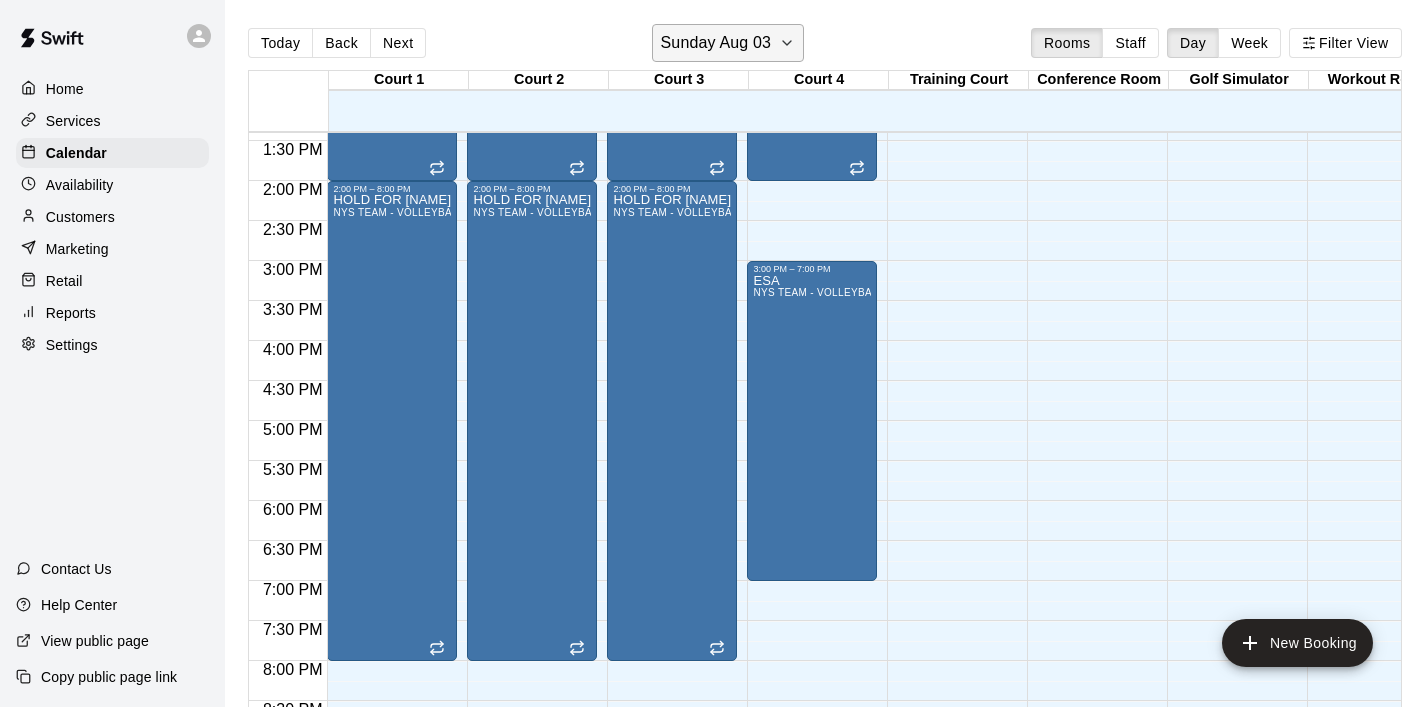 click 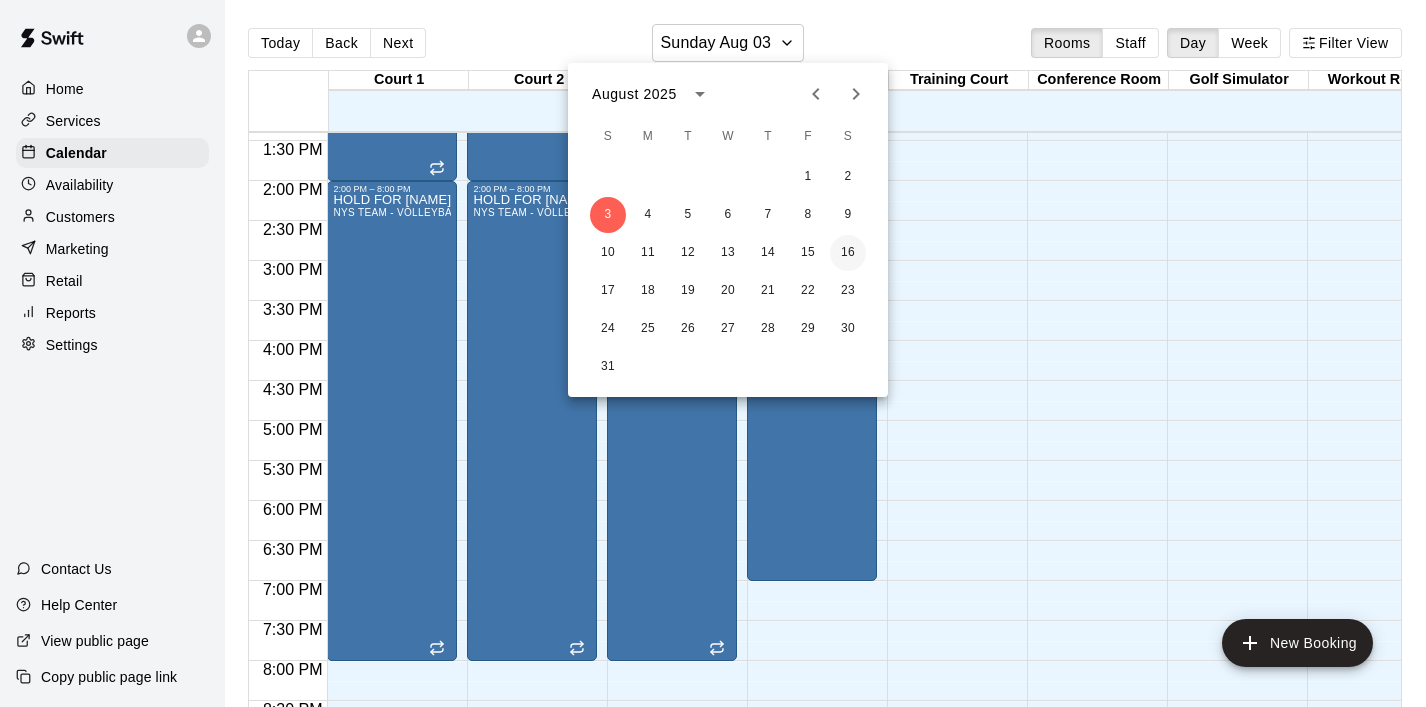 click on "16" at bounding box center [848, 253] 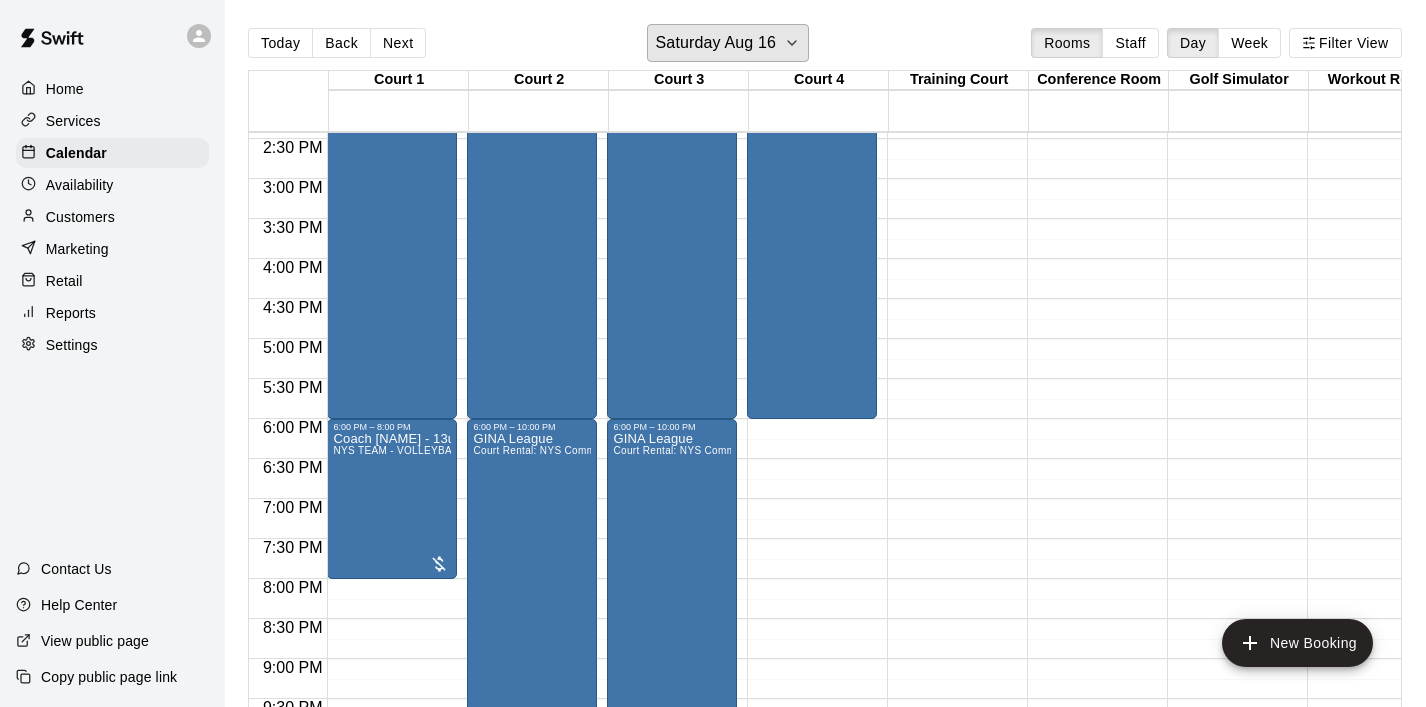 scroll, scrollTop: 1166, scrollLeft: 0, axis: vertical 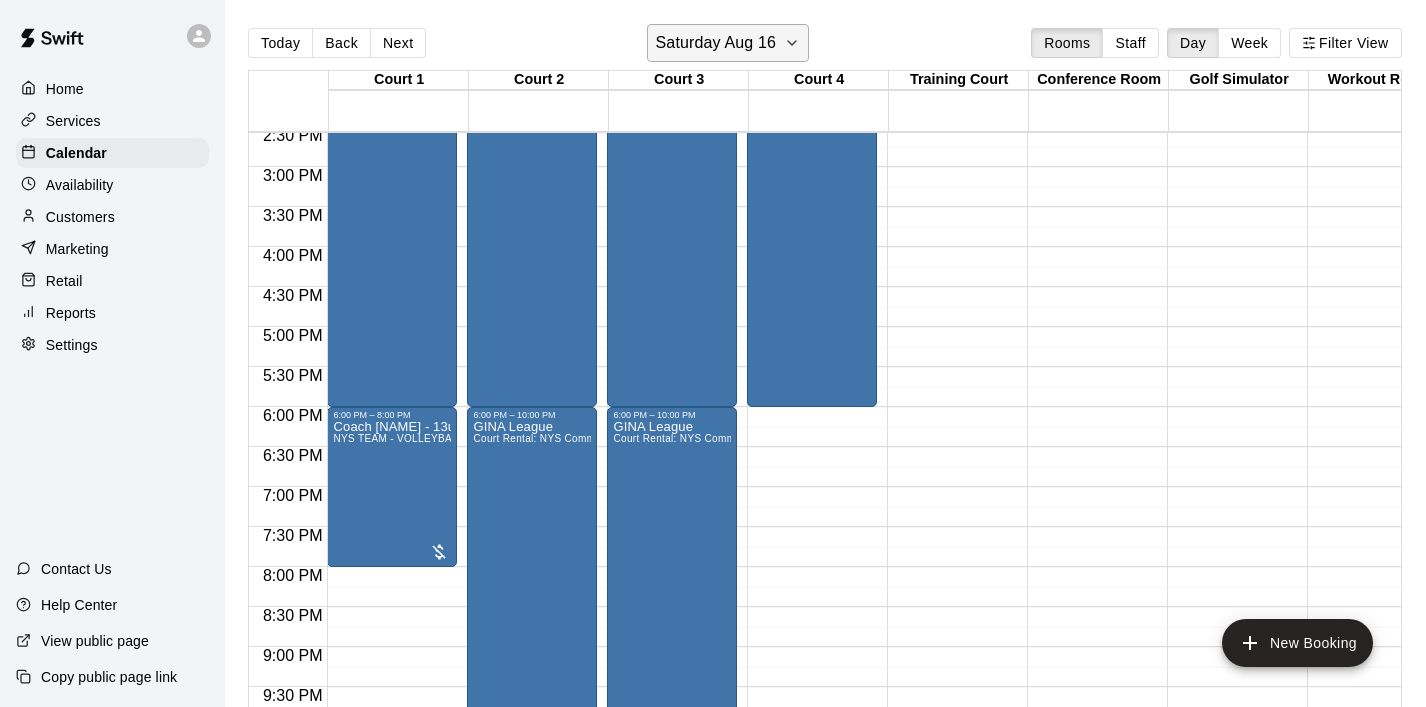 click 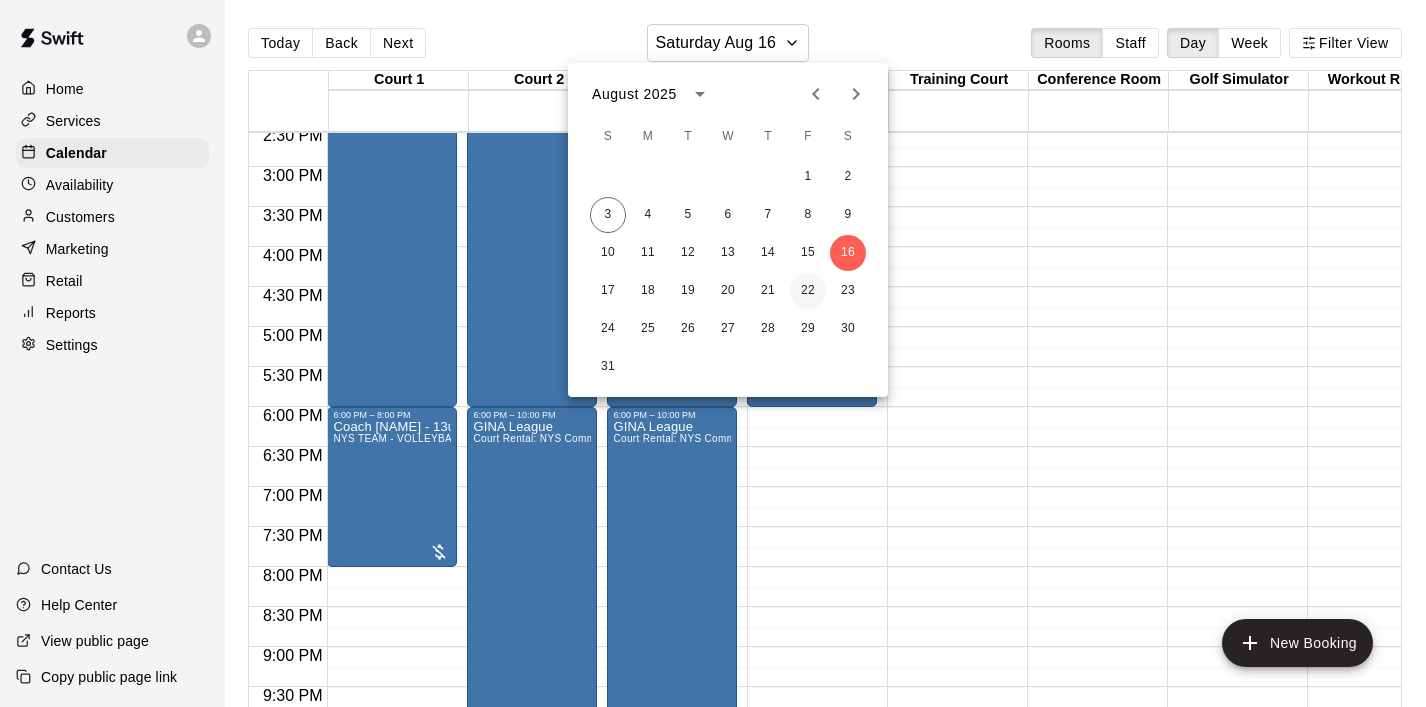 click on "22" at bounding box center [808, 291] 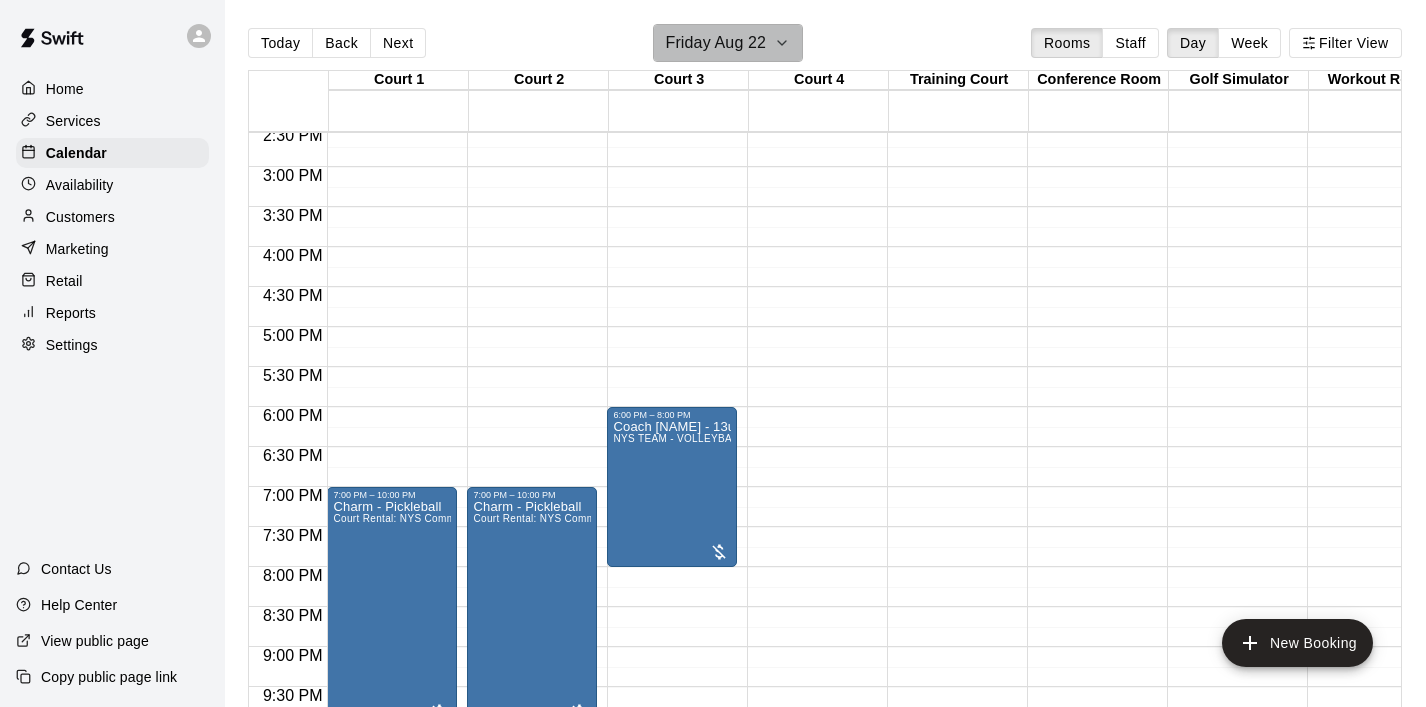 click 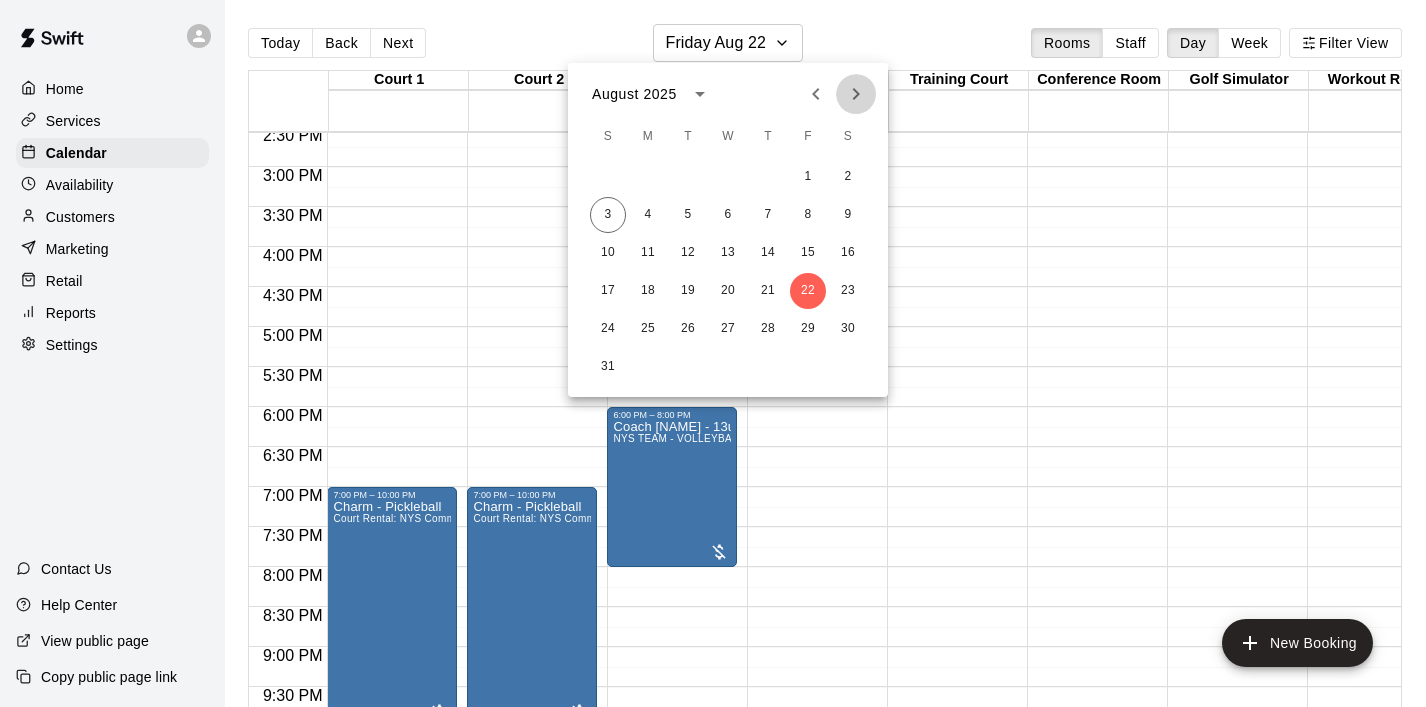 click 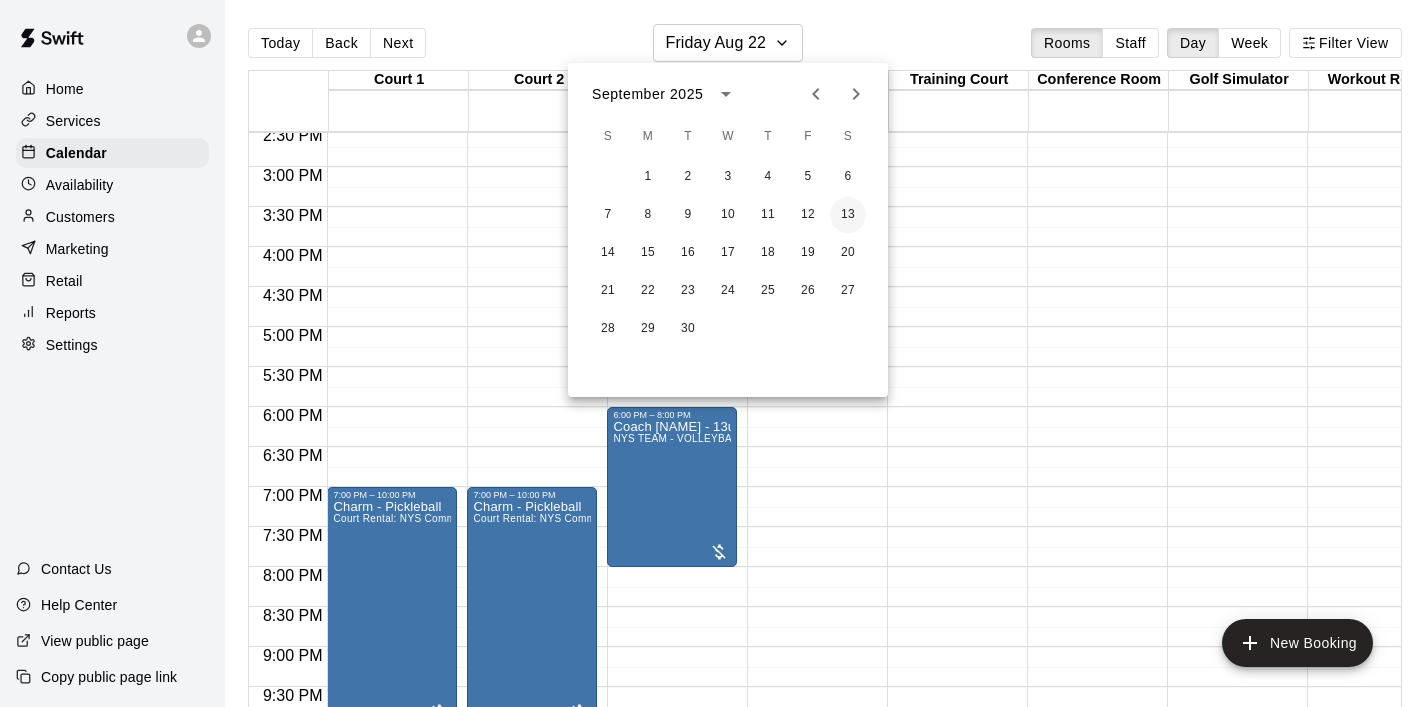 click on "13" at bounding box center [848, 215] 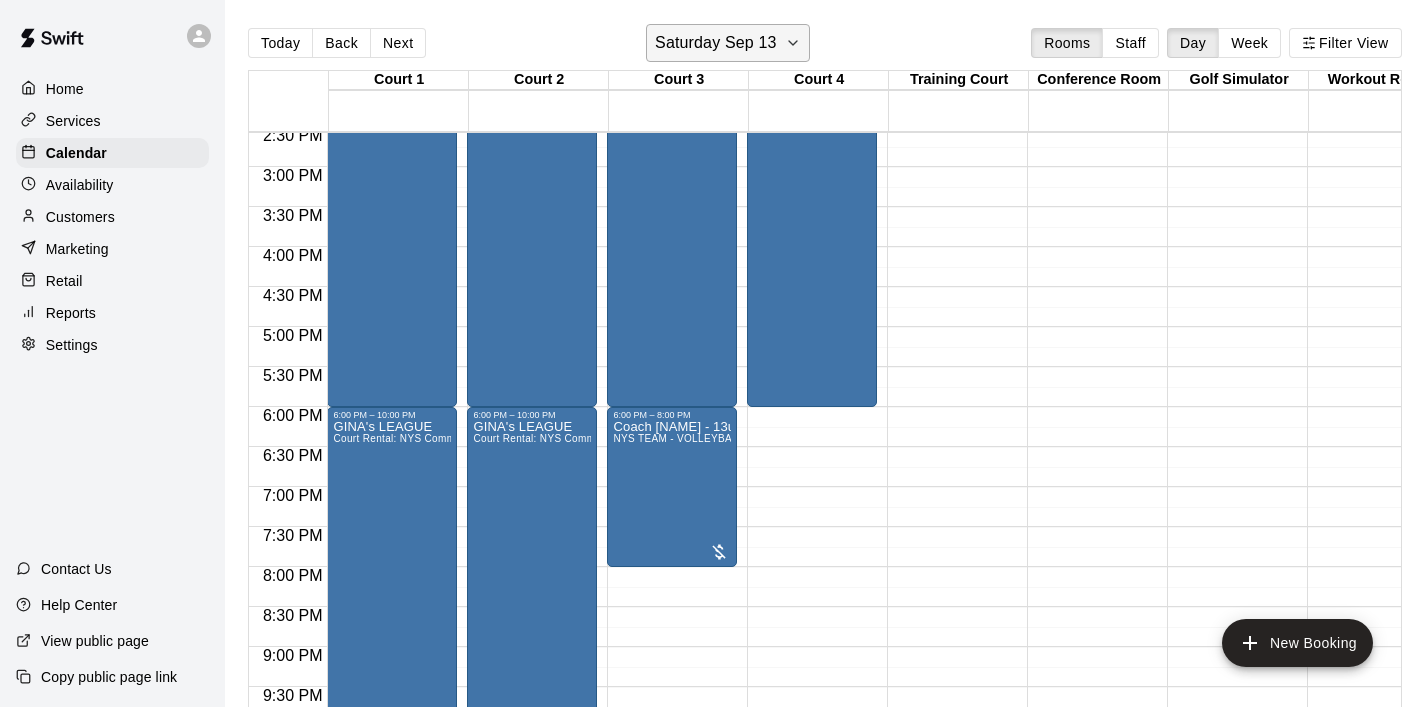 click 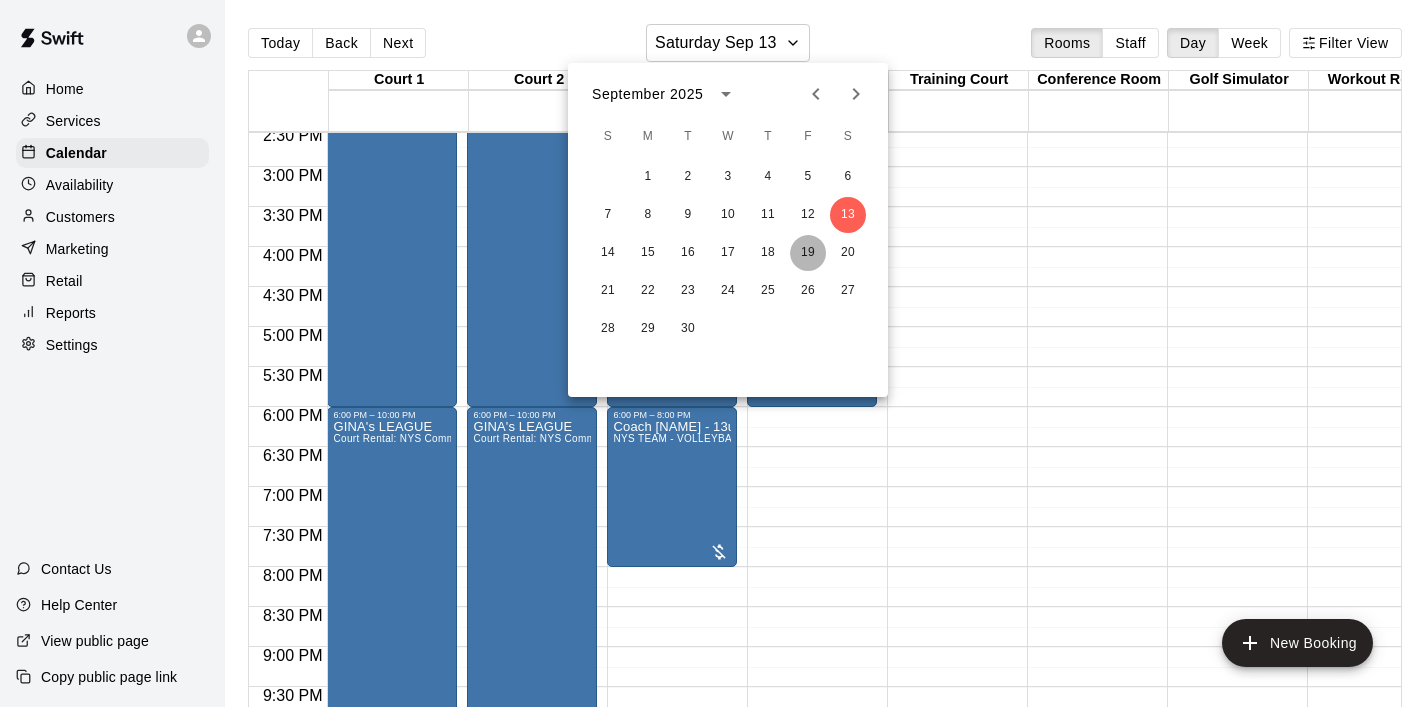 click on "19" at bounding box center [808, 253] 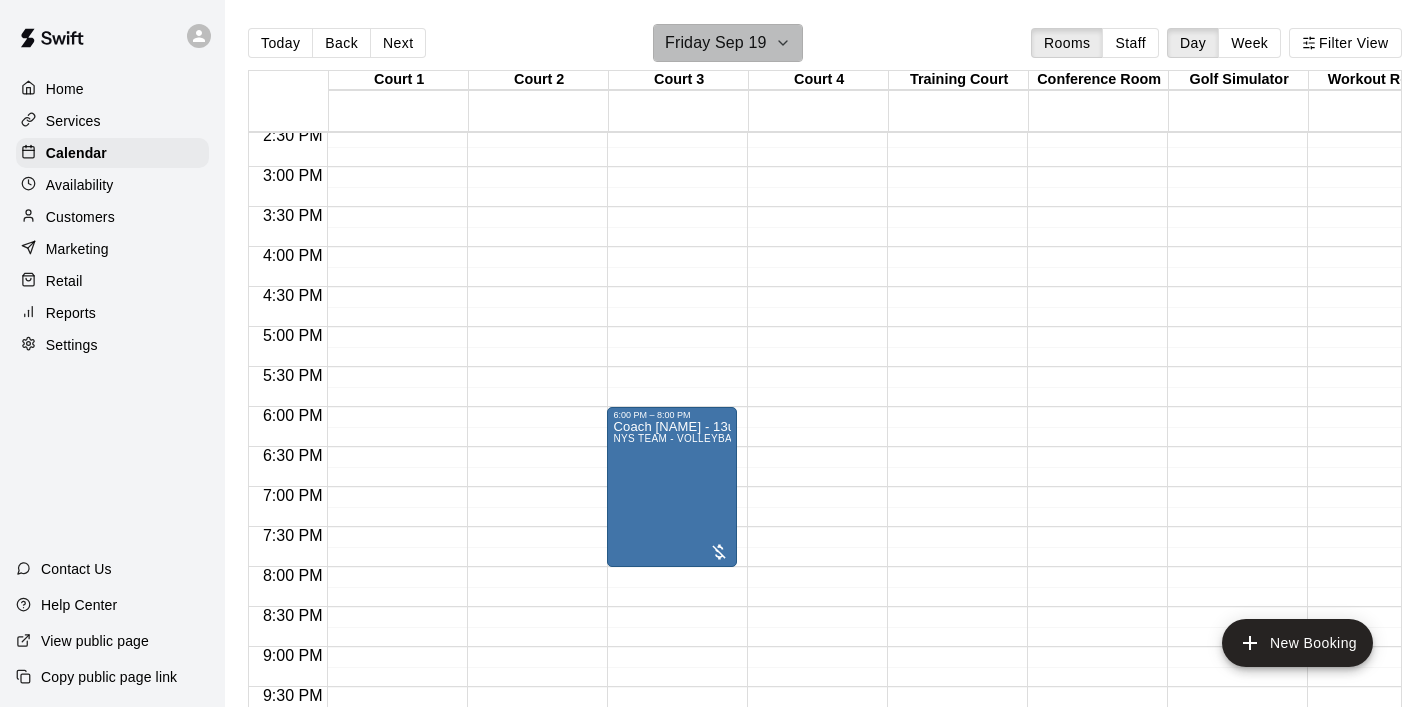 click 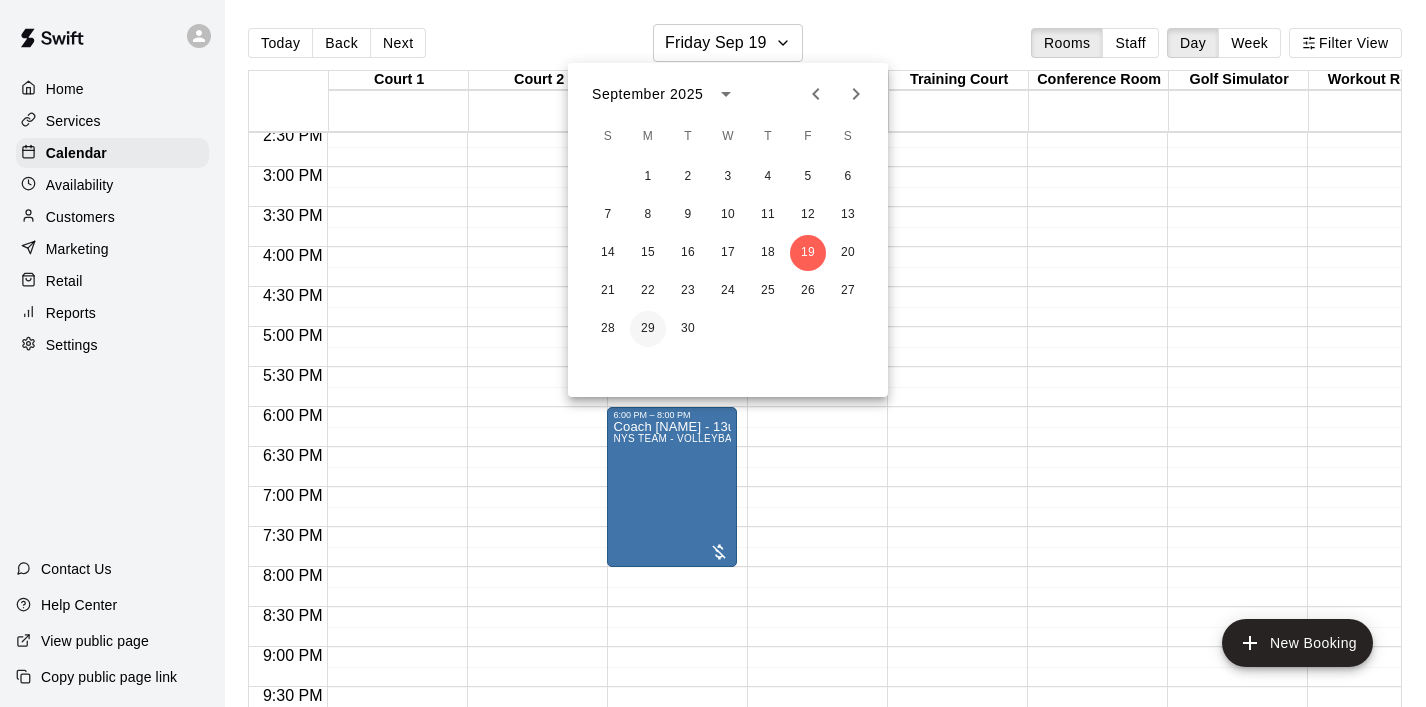 click on "29" at bounding box center [648, 329] 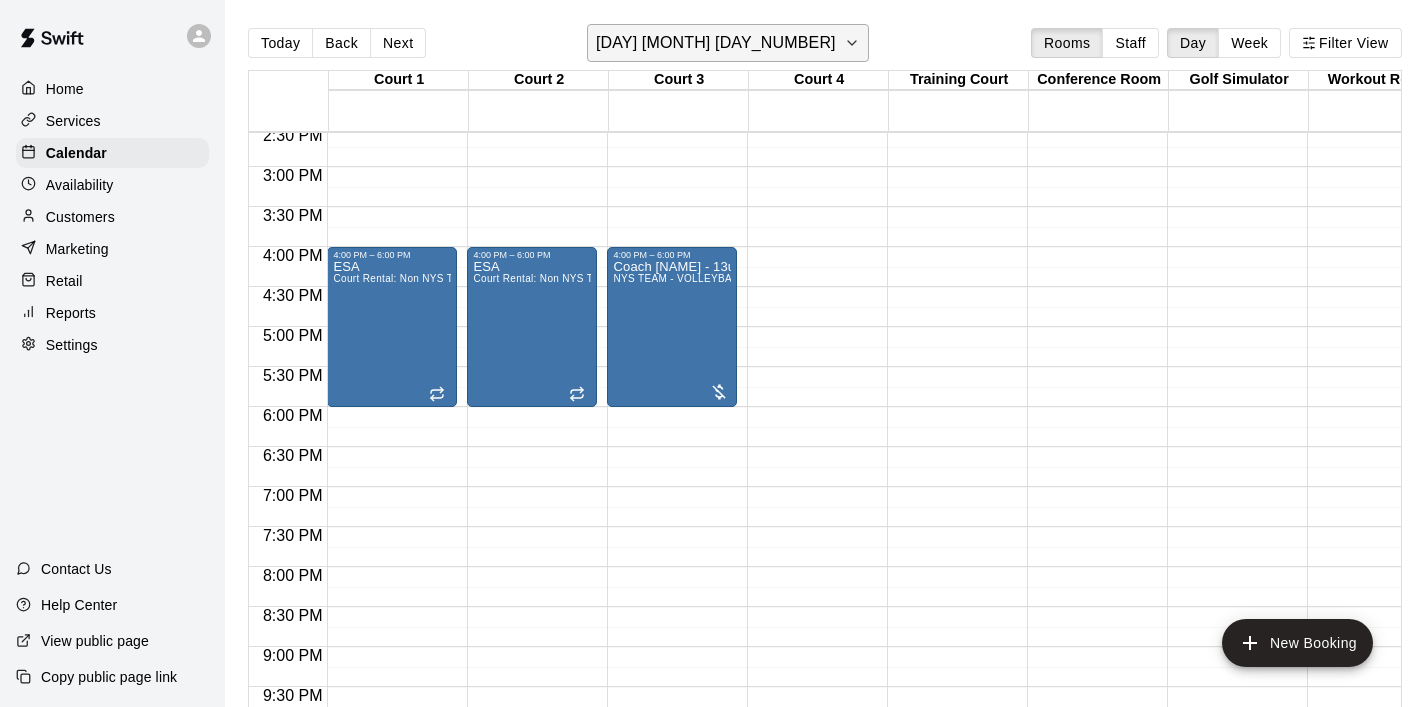 click 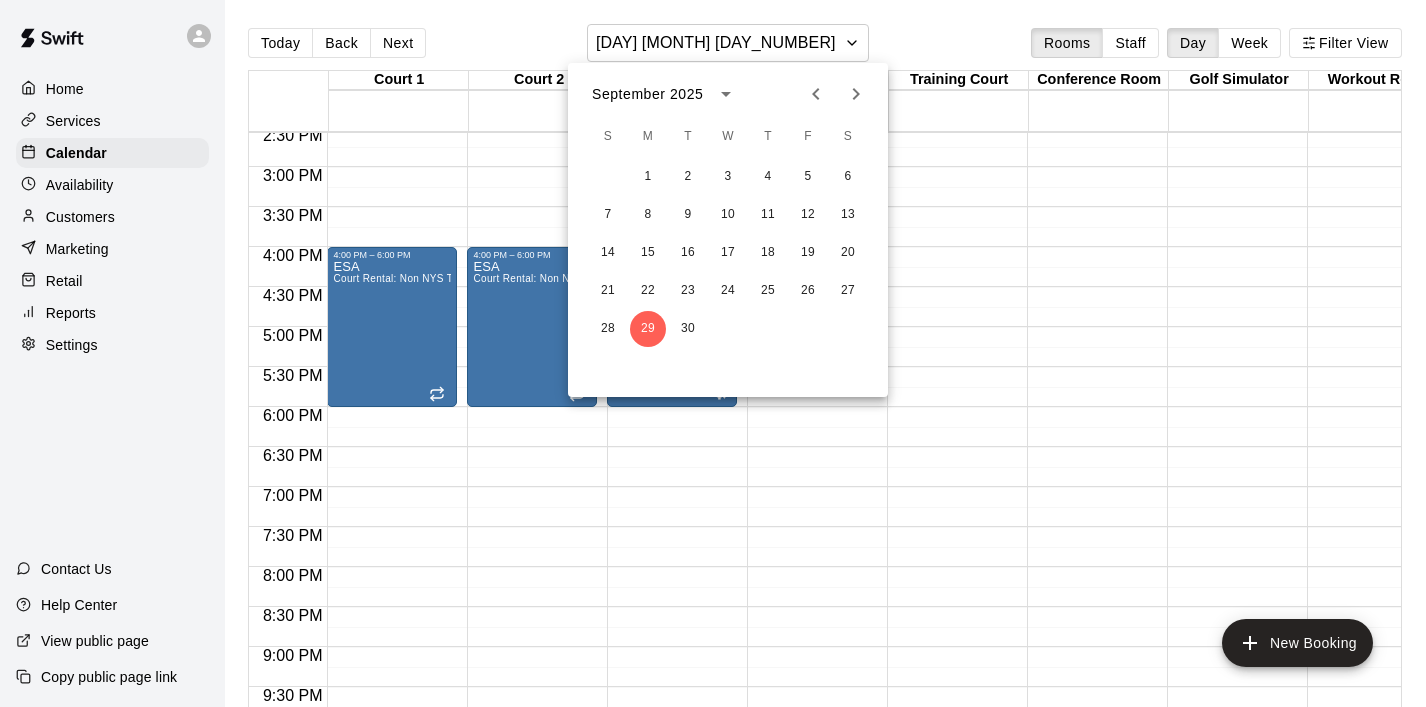 click 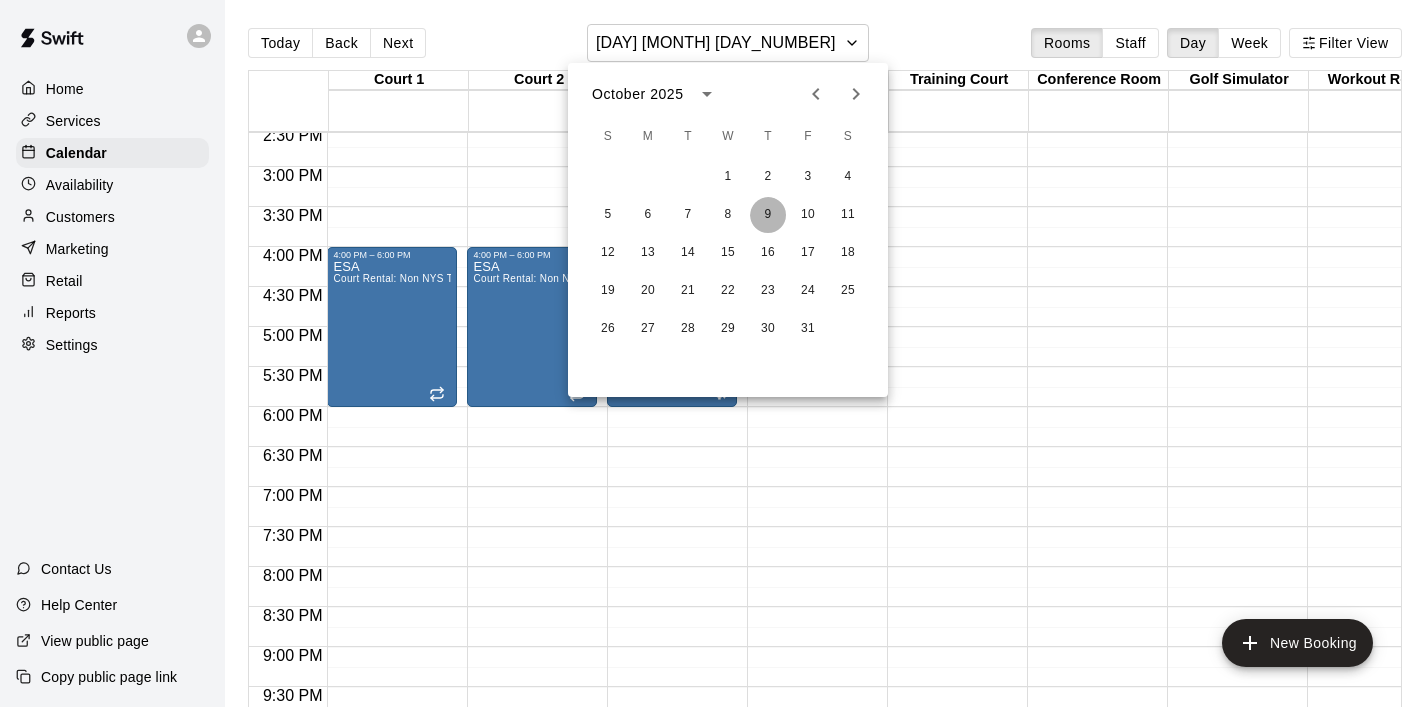 click on "9" at bounding box center [768, 215] 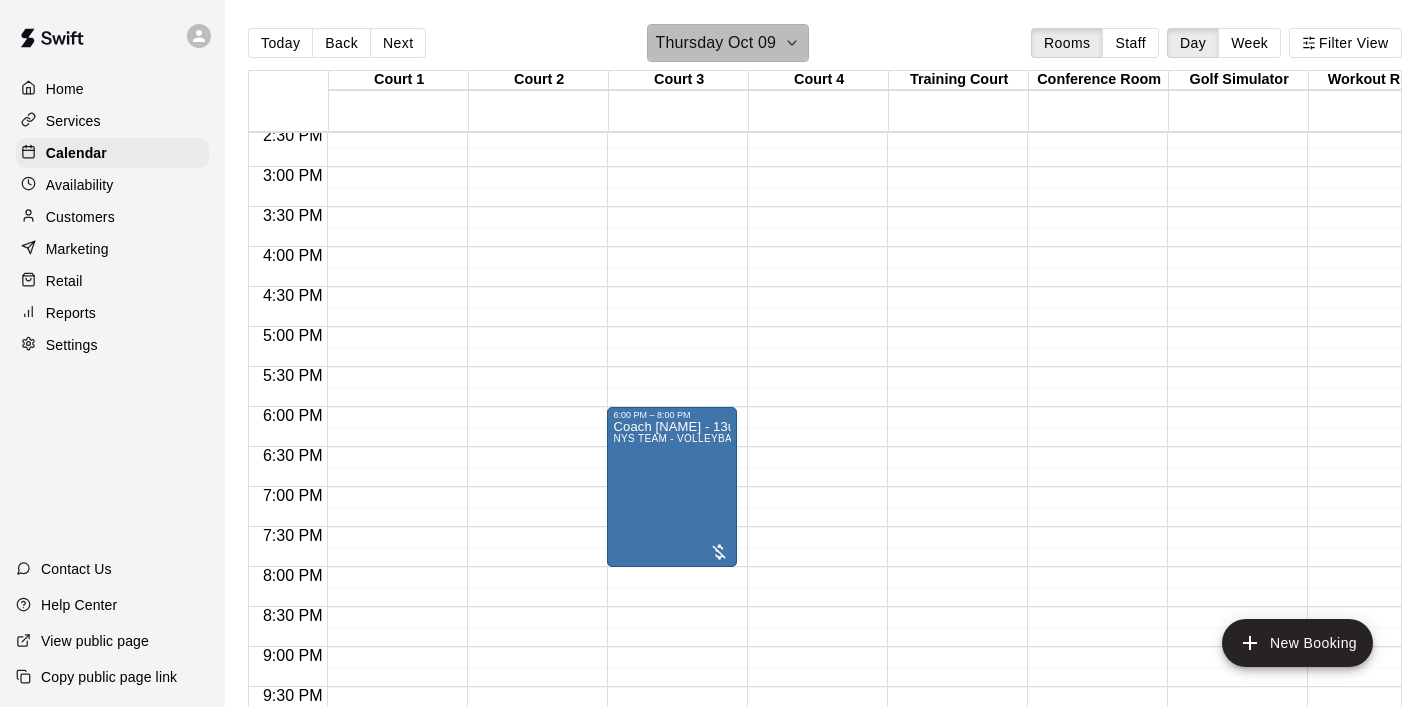 click 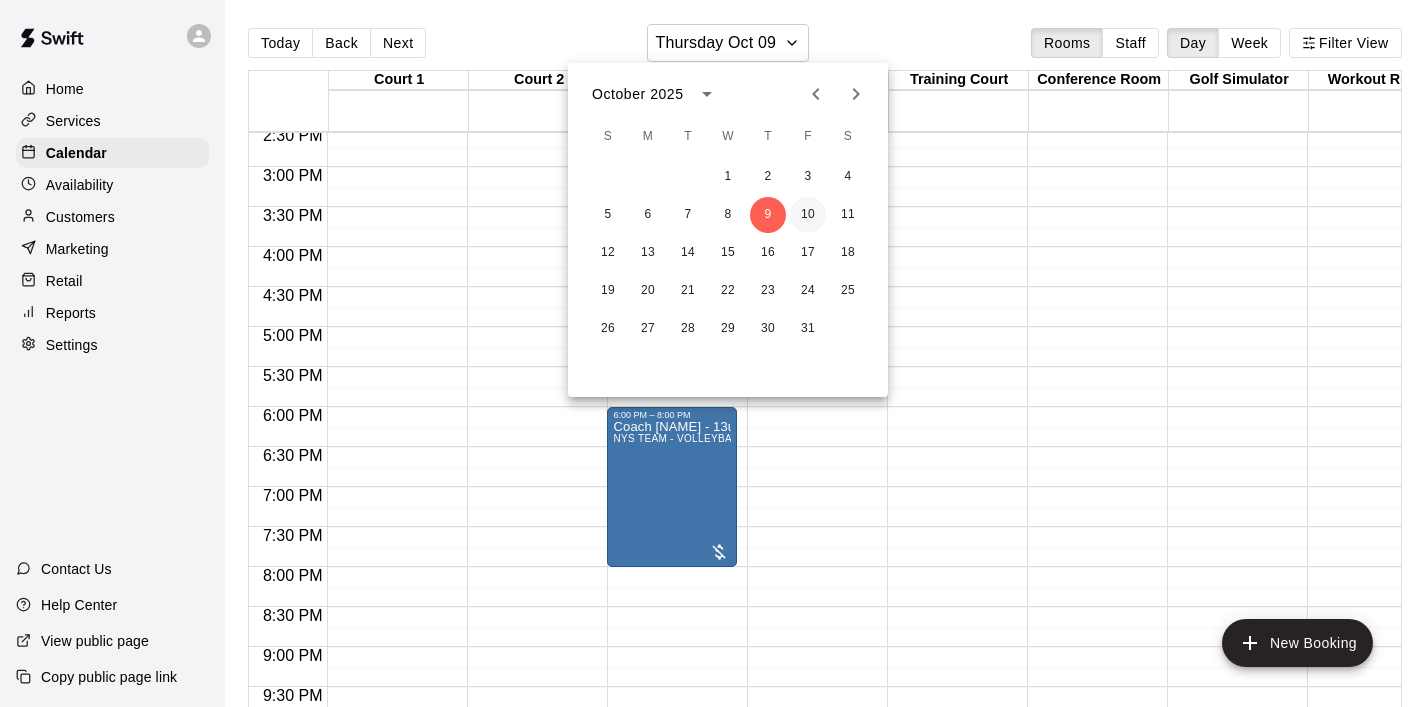 click on "10" at bounding box center (808, 215) 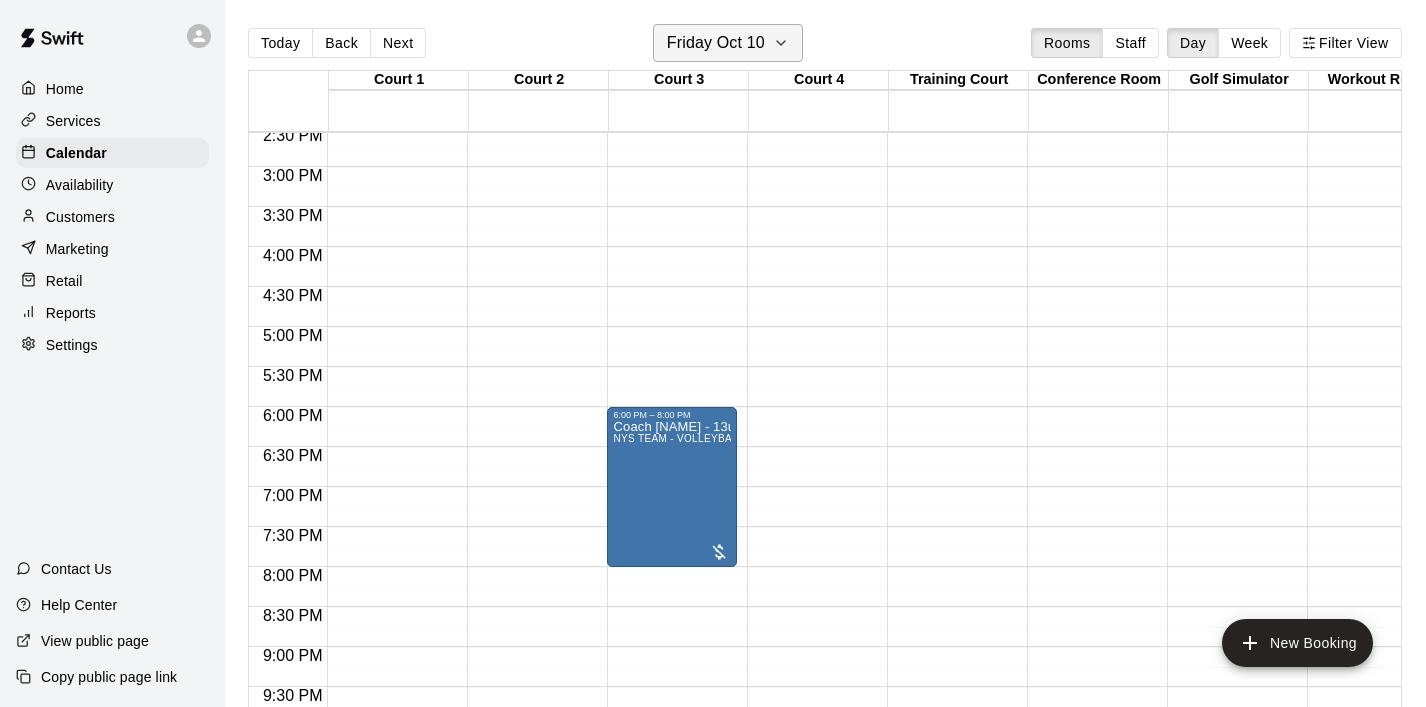 click 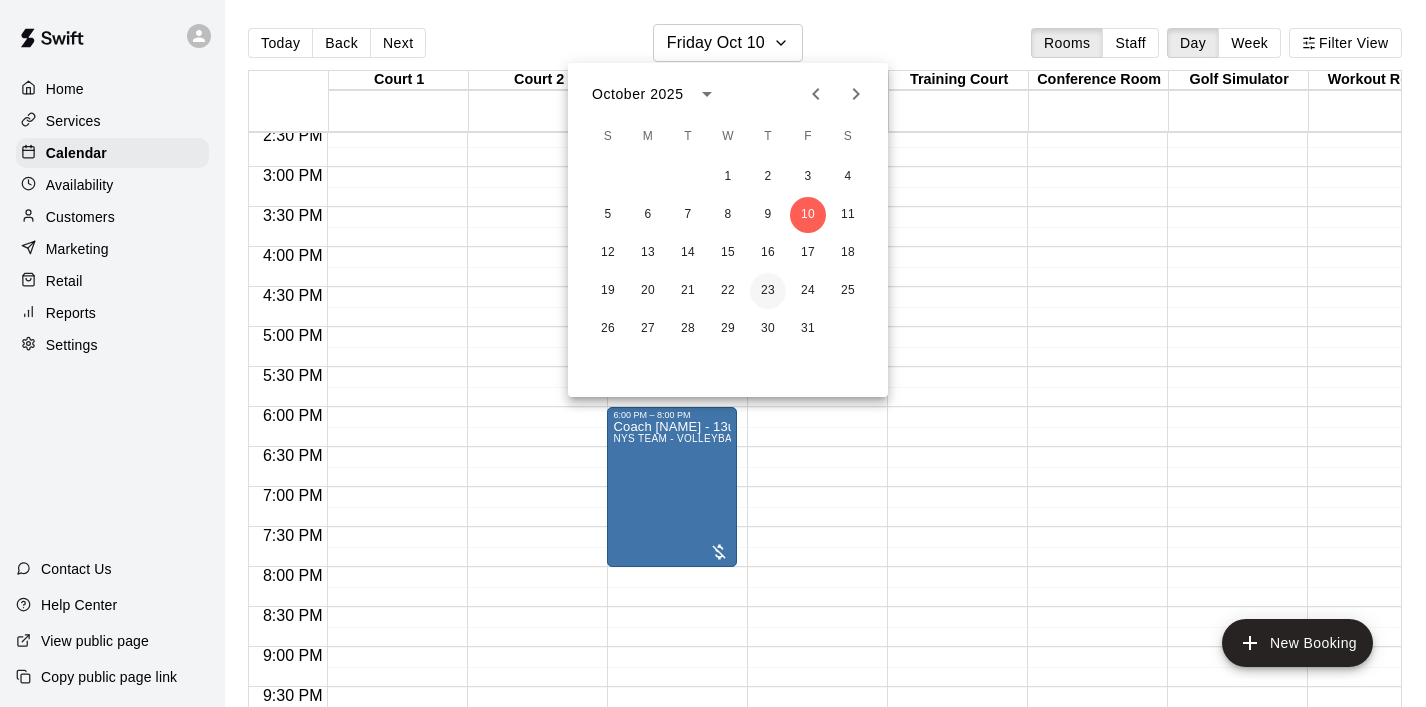 click on "23" at bounding box center [768, 291] 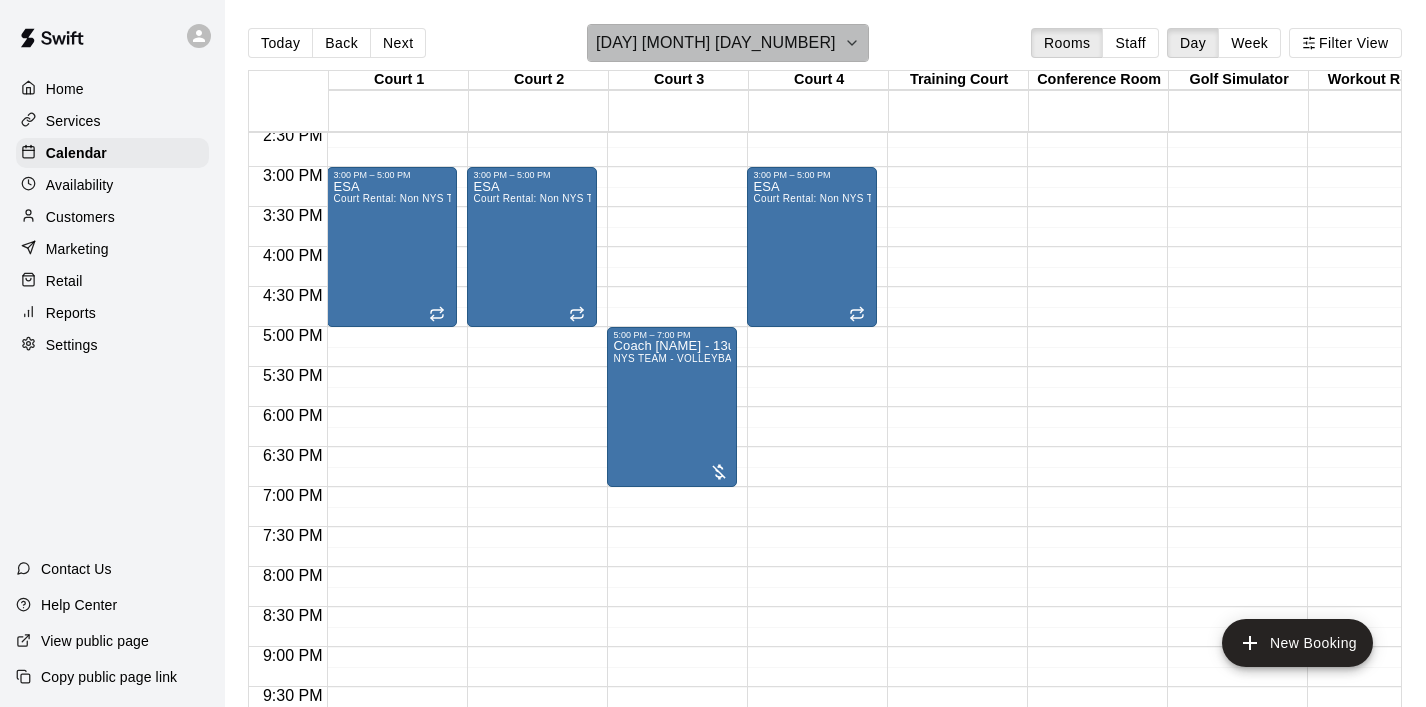 click on "[DAY] [MONTH] [DAY_NUMBER]" at bounding box center (728, 43) 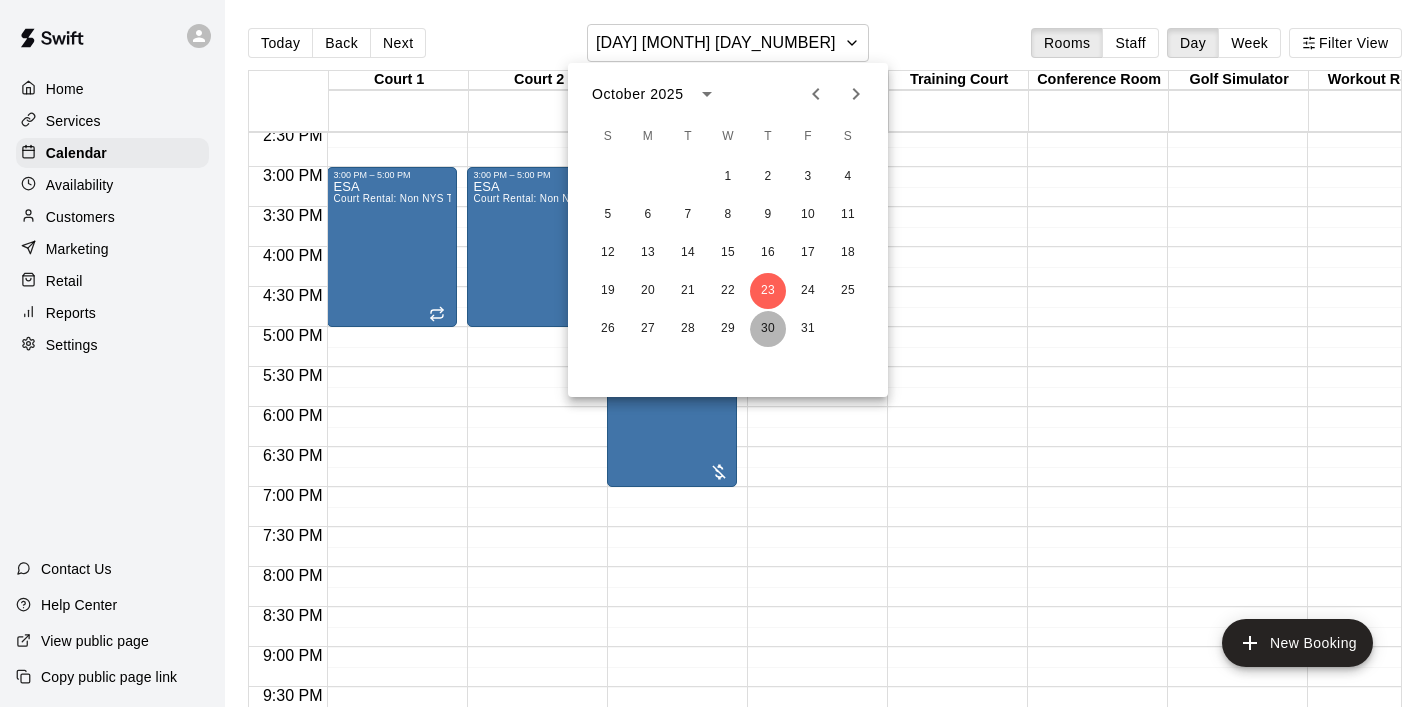 click on "30" at bounding box center (768, 329) 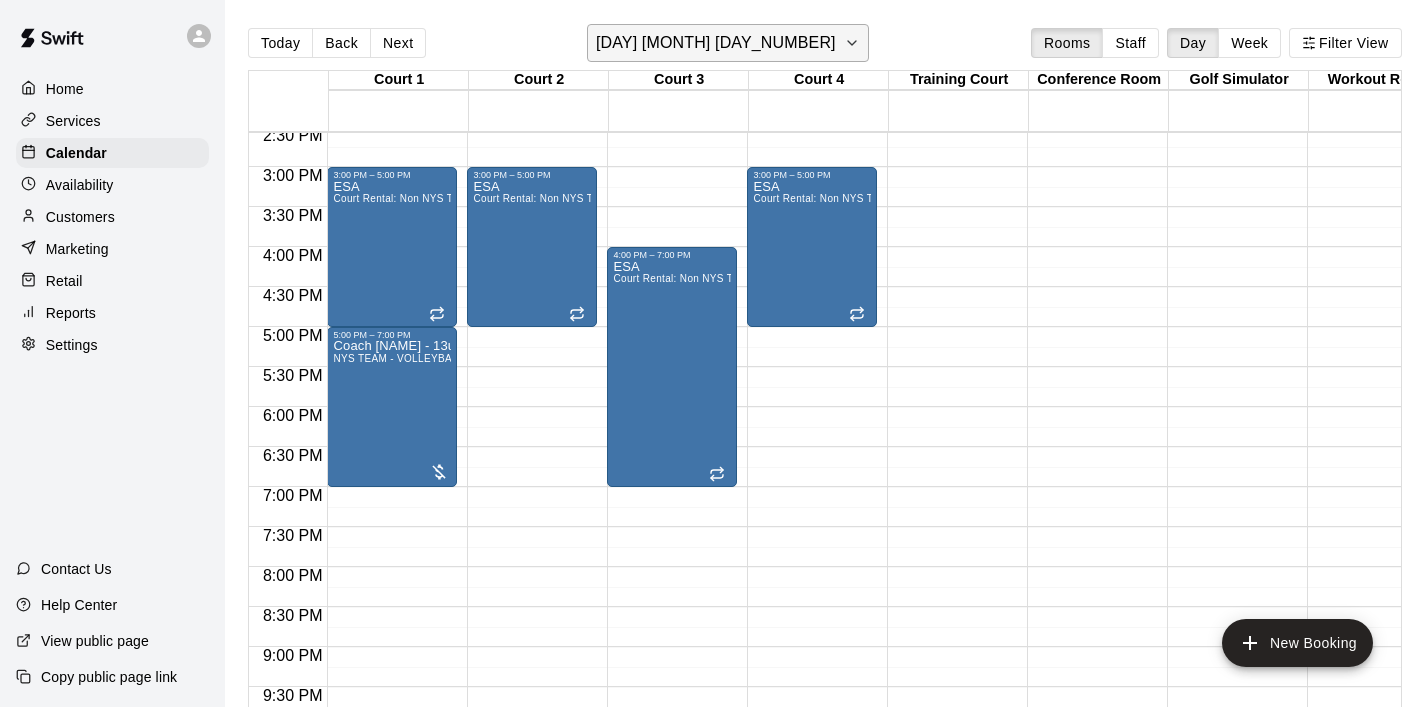 click 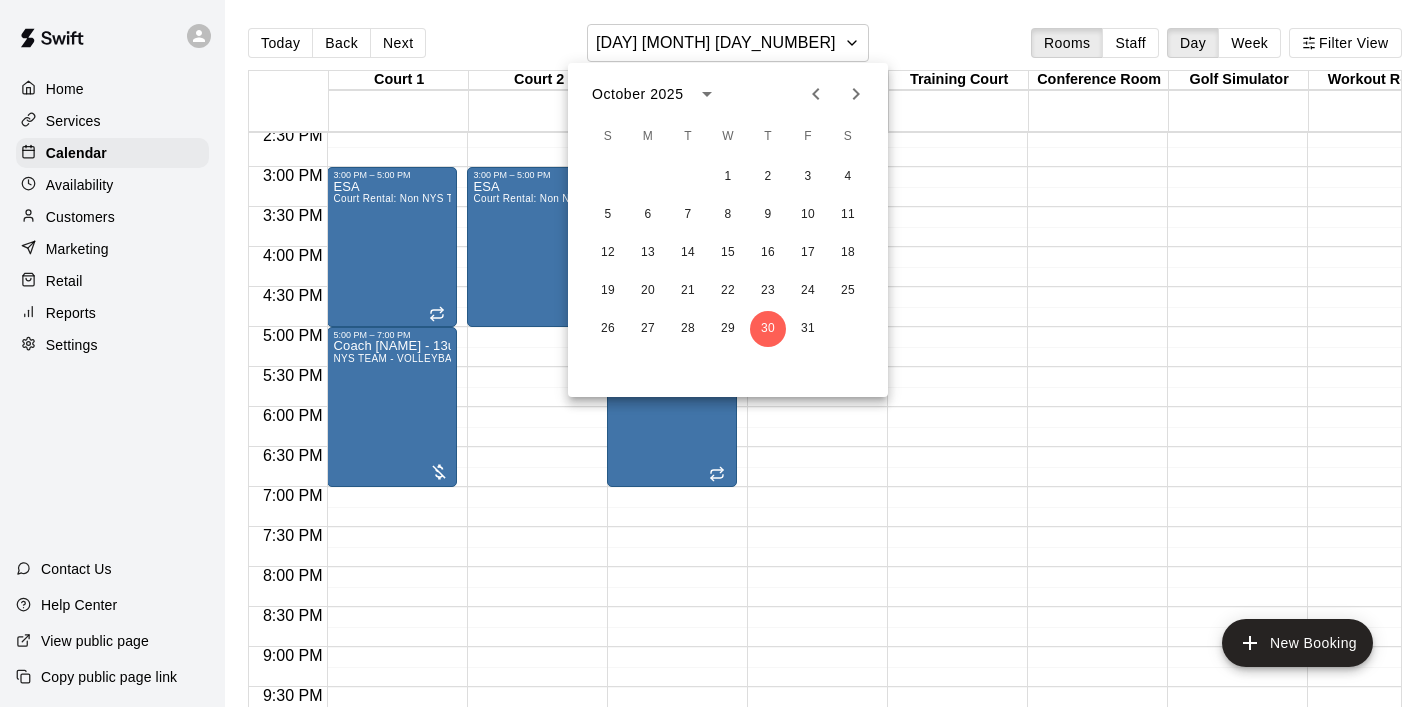 click 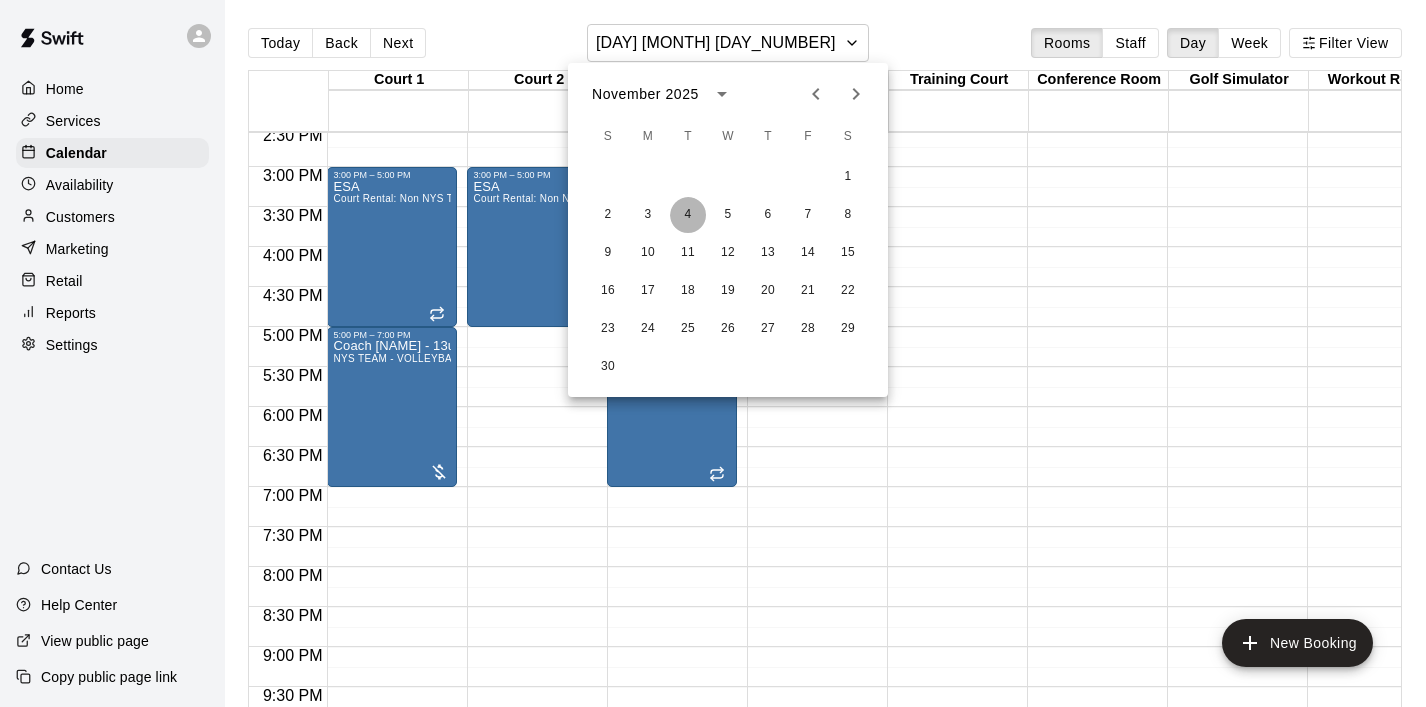 click on "4" at bounding box center [688, 215] 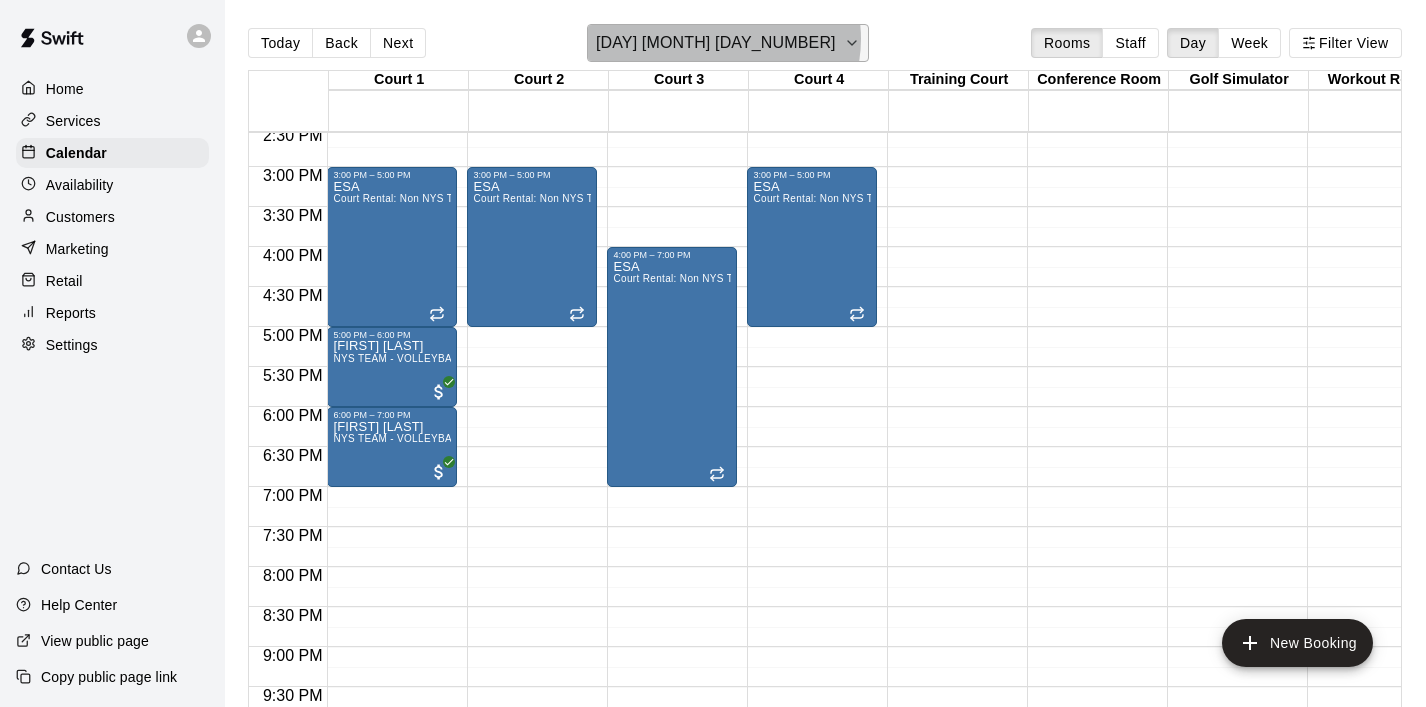 click 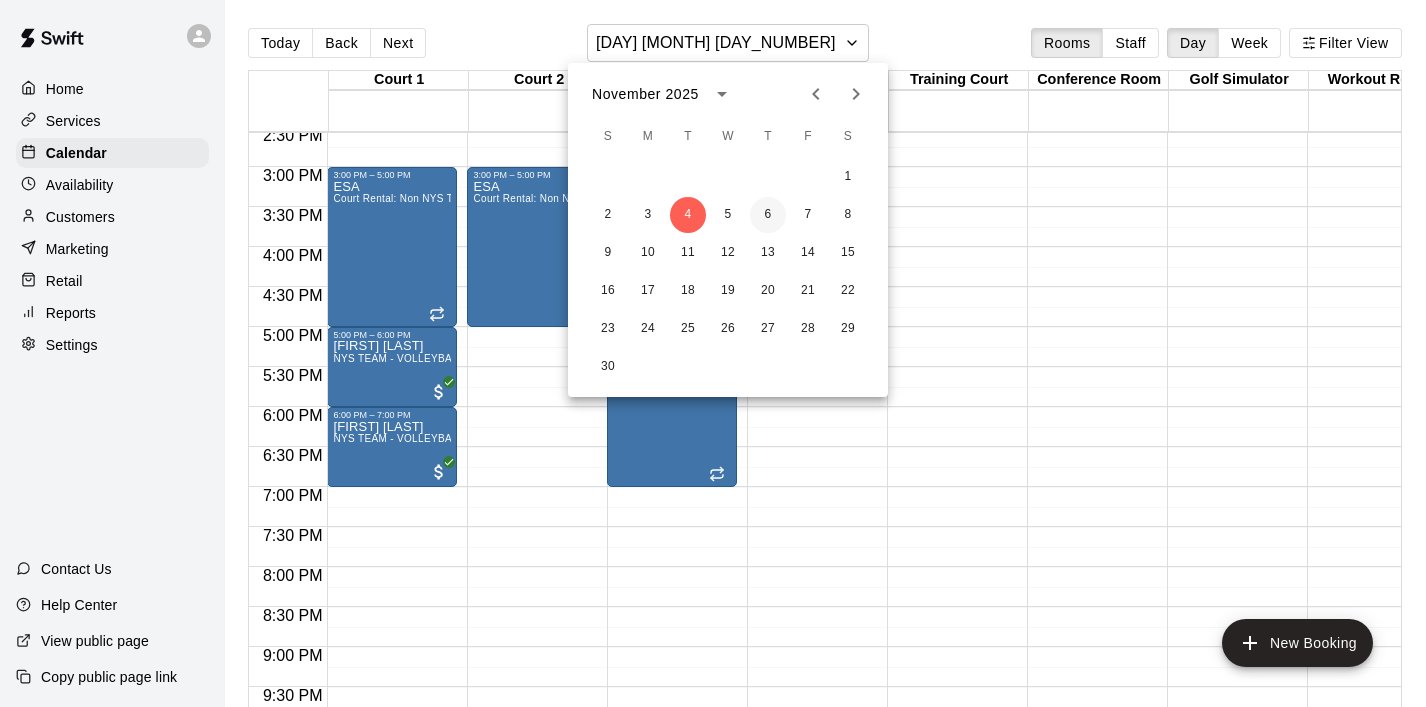 click on "6" at bounding box center [768, 215] 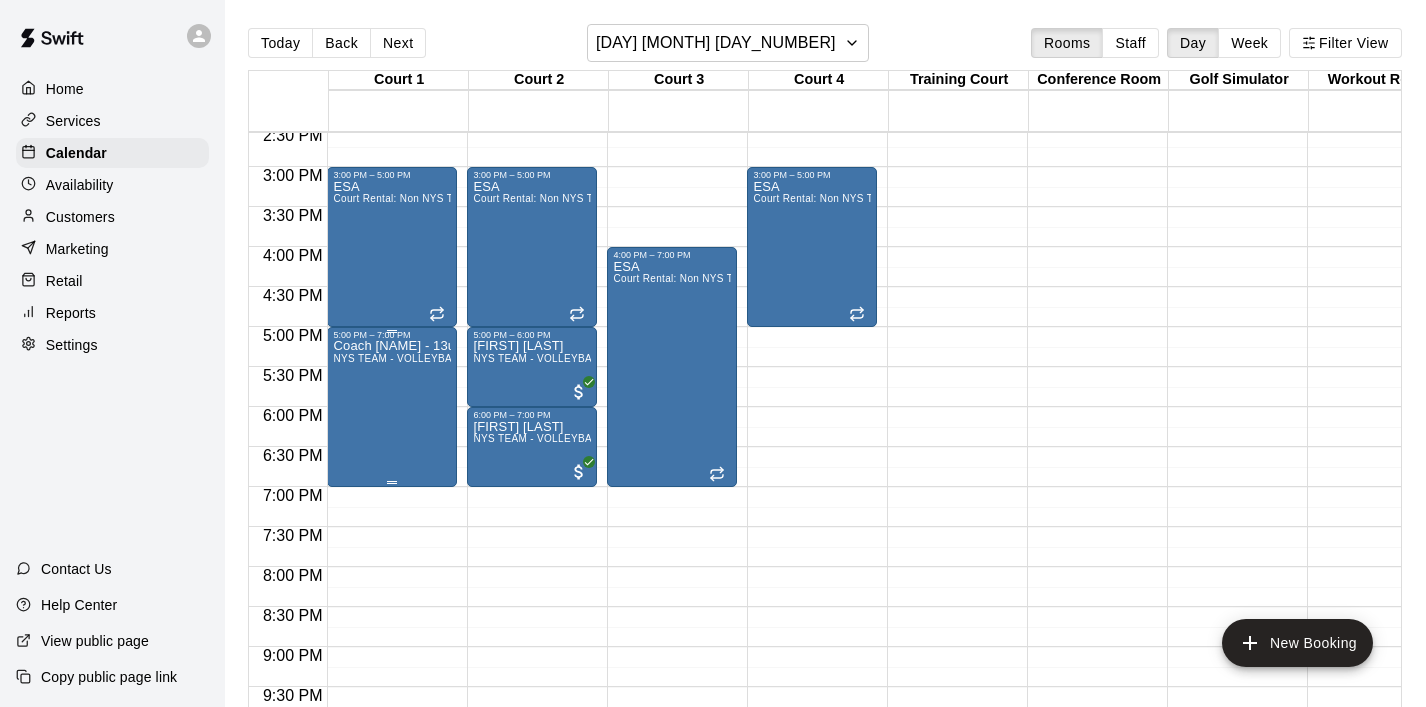 click on "Coach [NAME] - 13u elite NYS TEAM - VOLLEYBALL (After 3 pm)" at bounding box center [392, 693] 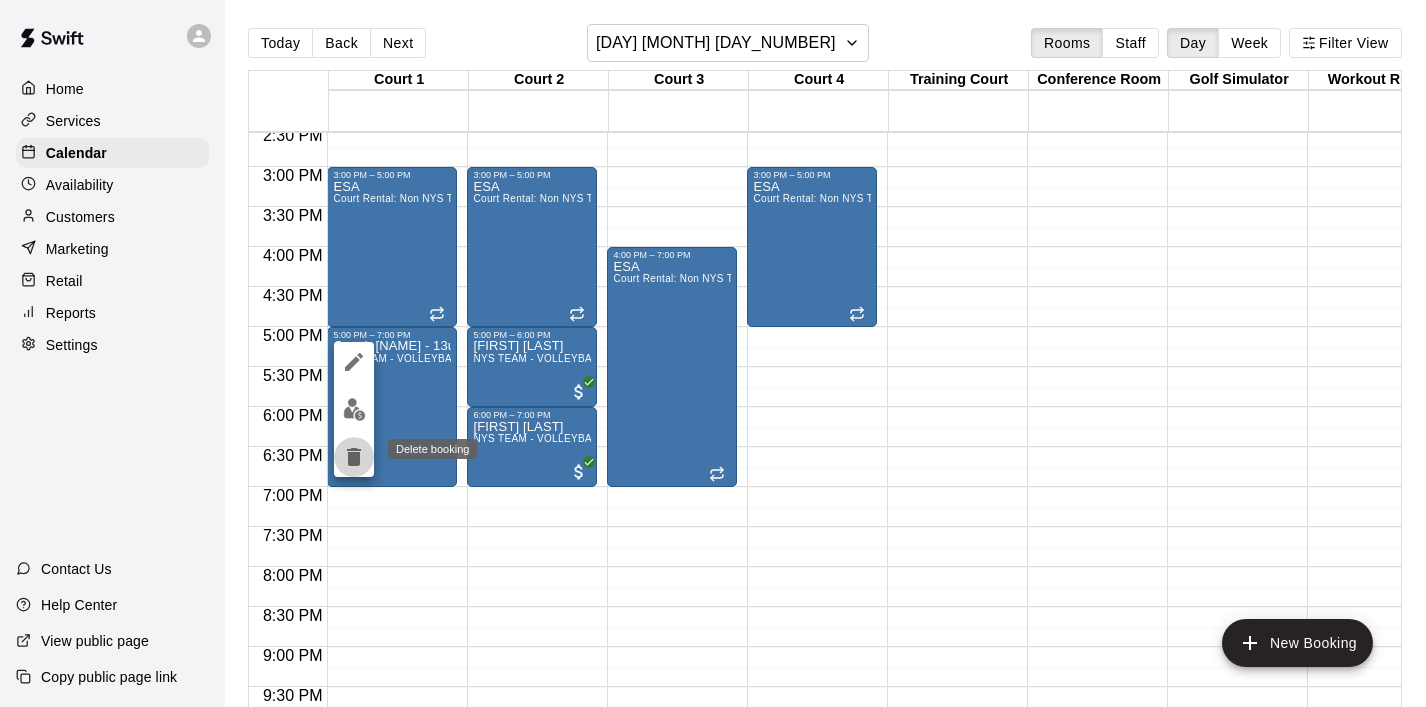 click 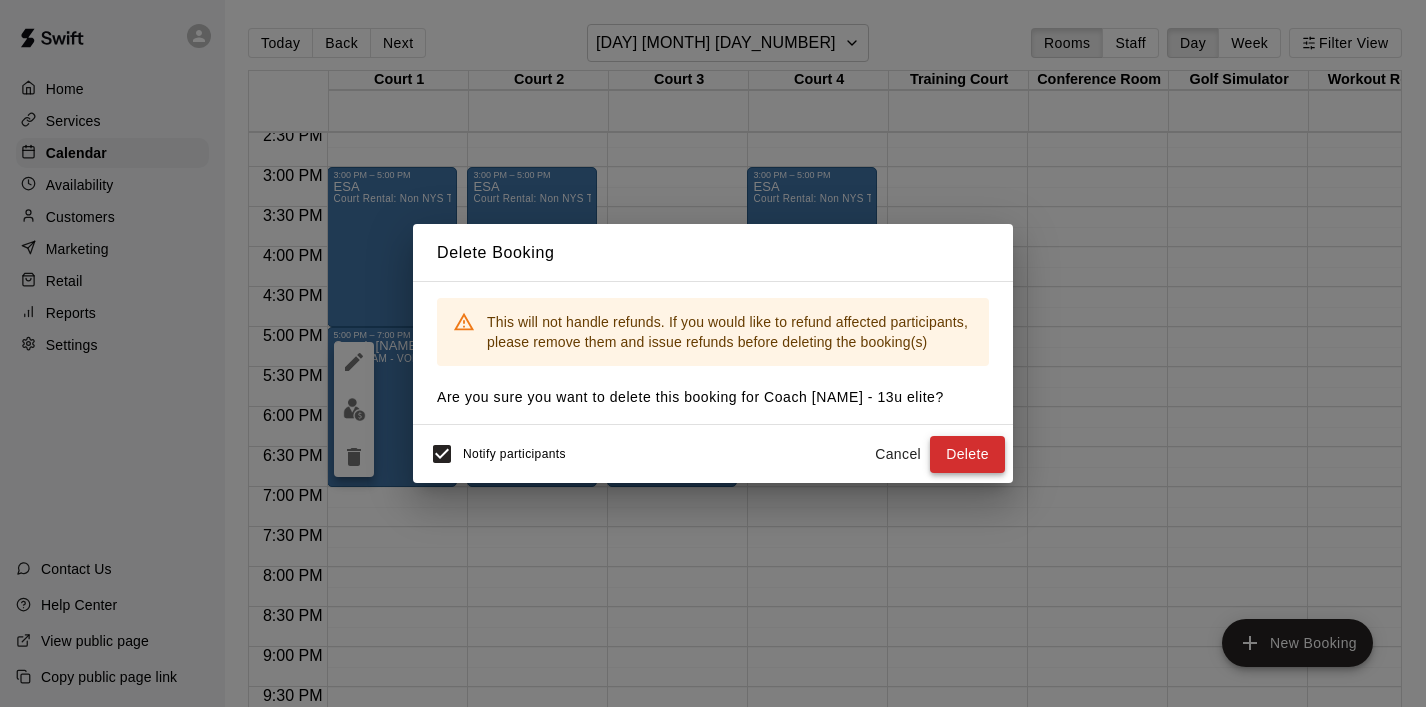 click on "Delete" at bounding box center [967, 454] 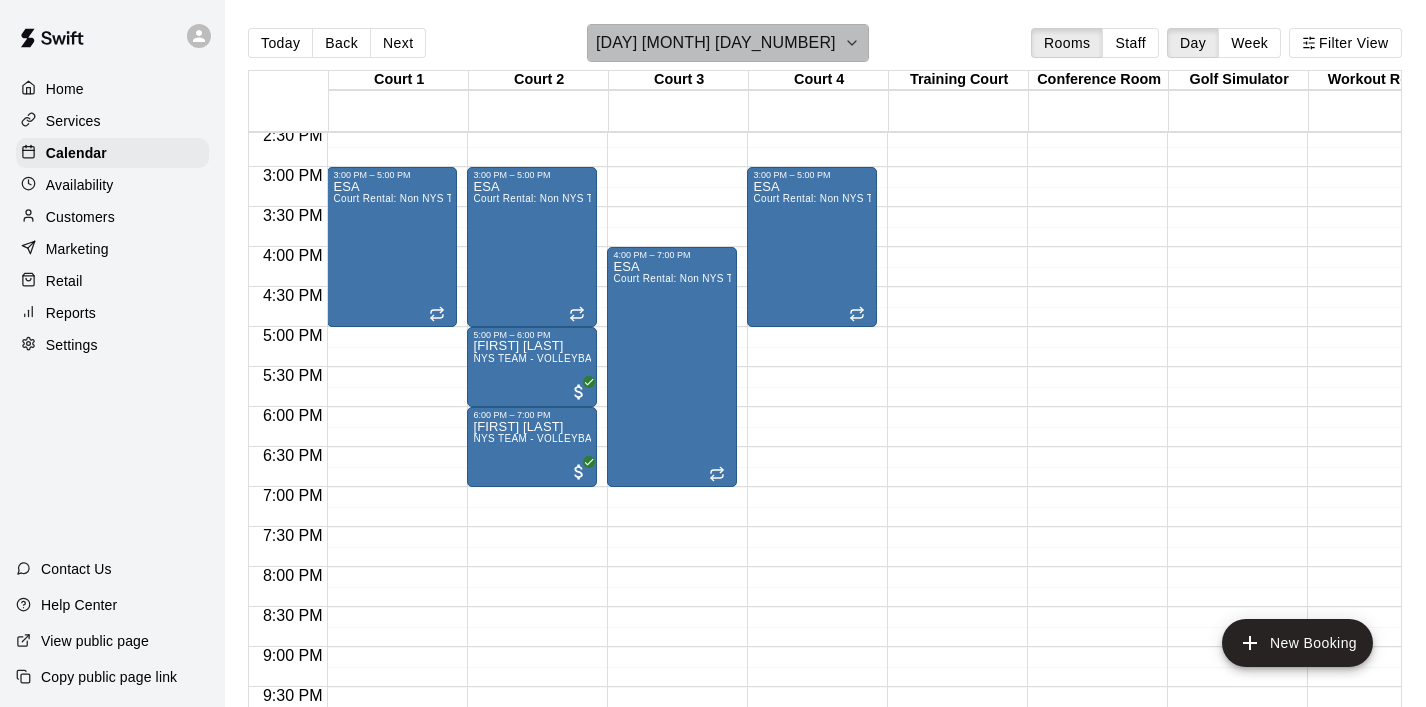 click 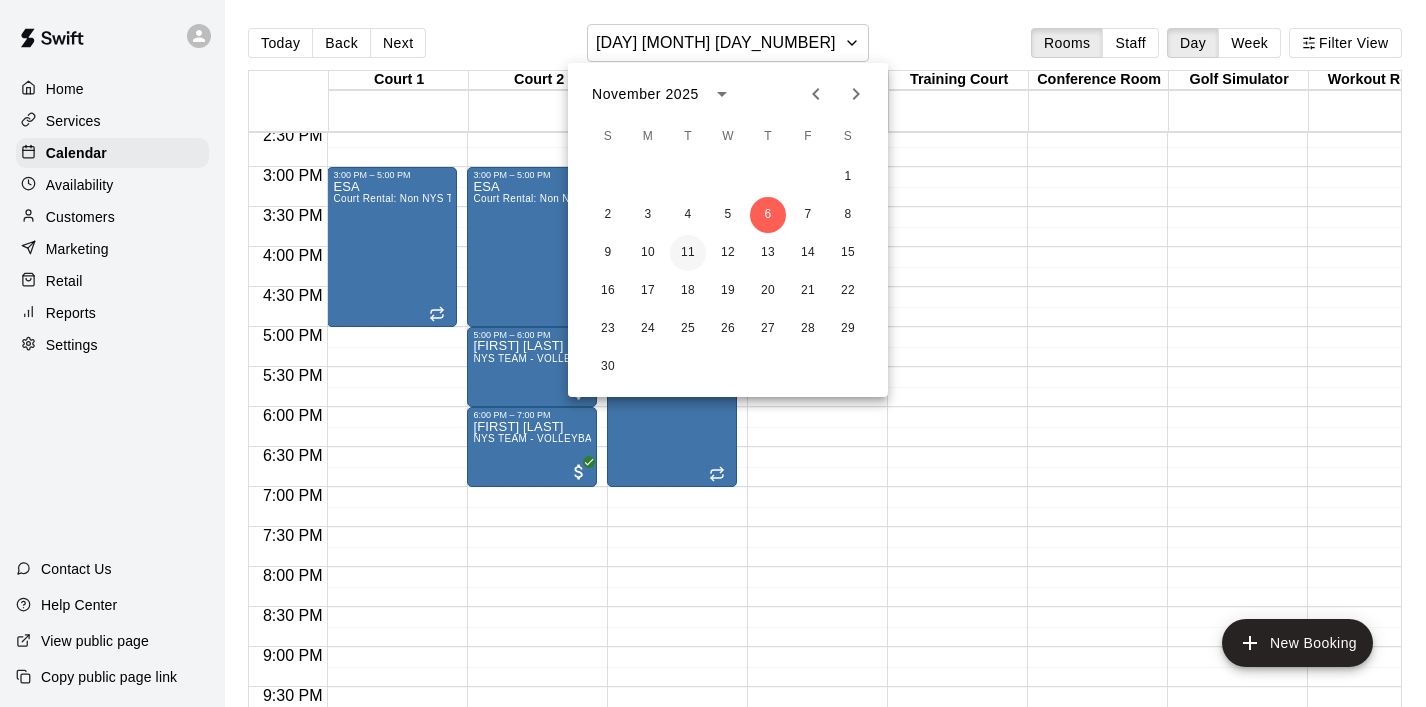 click on "11" at bounding box center [688, 253] 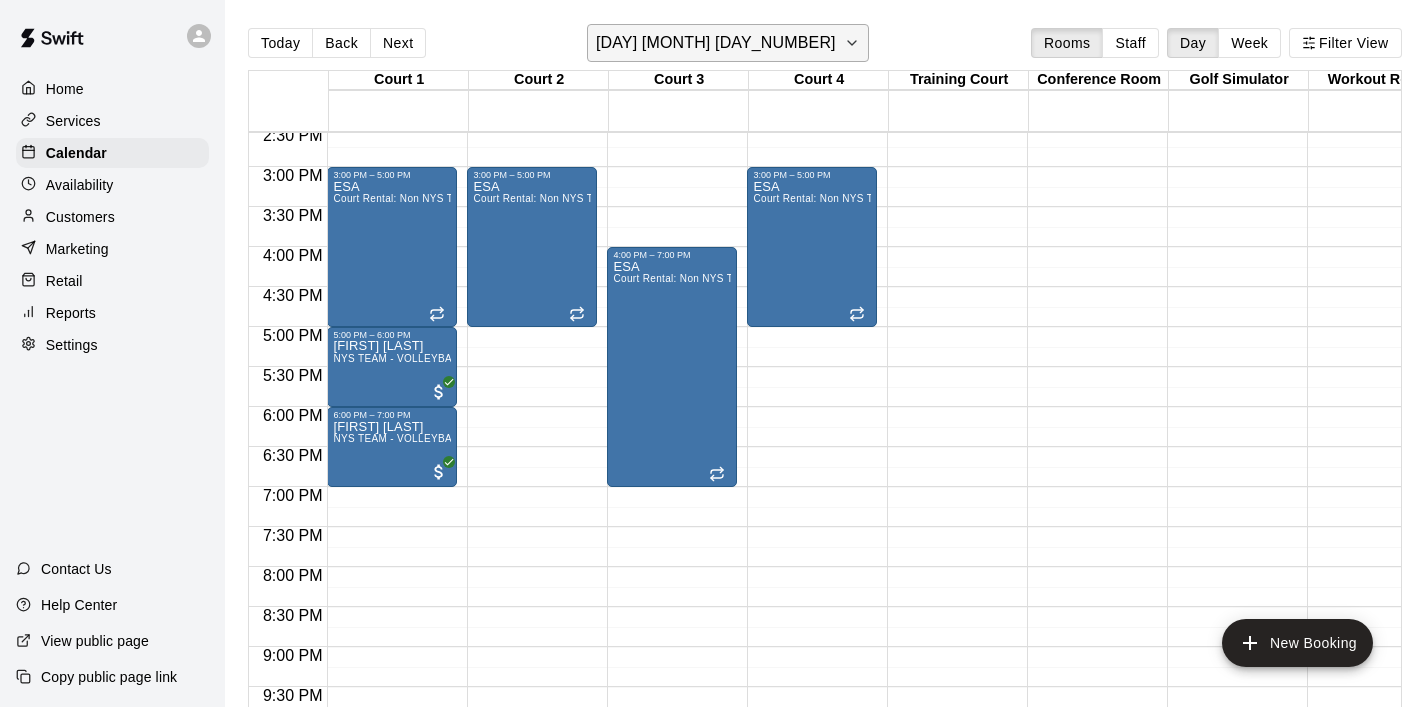 click 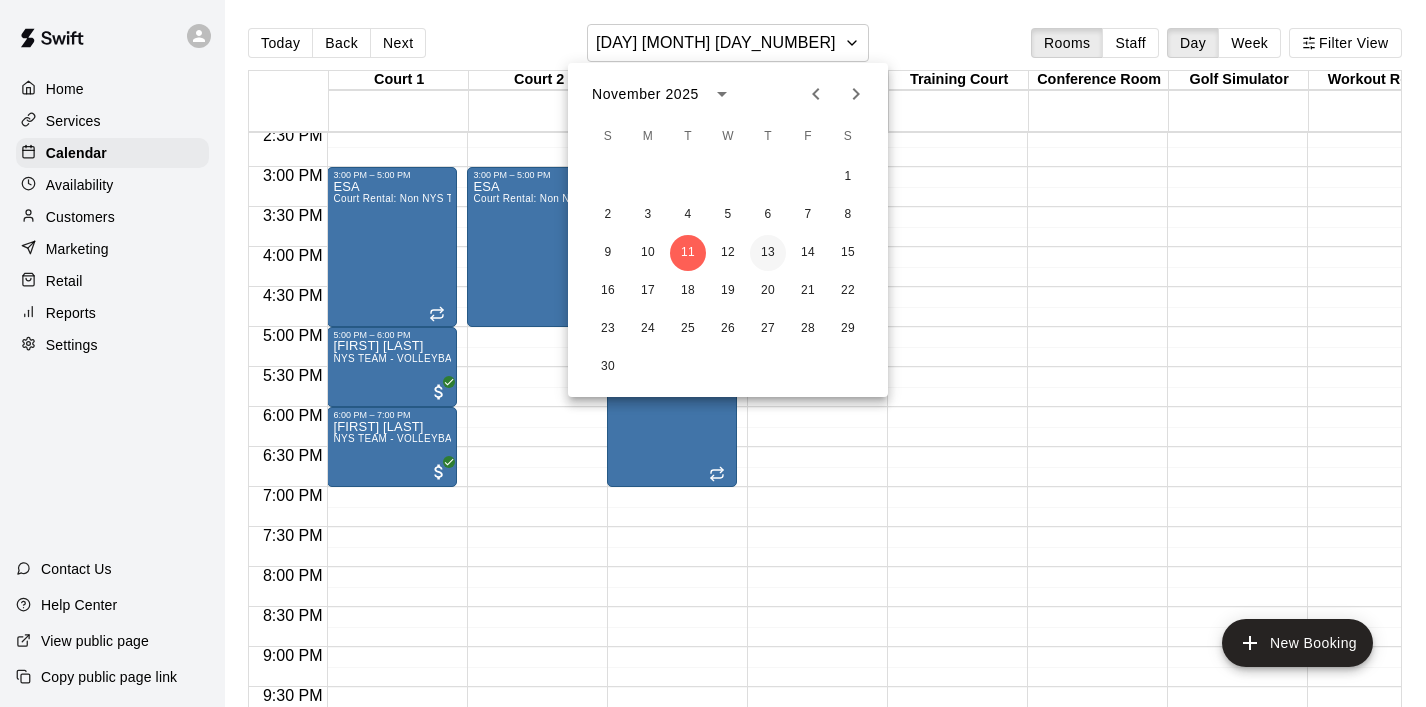 click on "13" at bounding box center [768, 253] 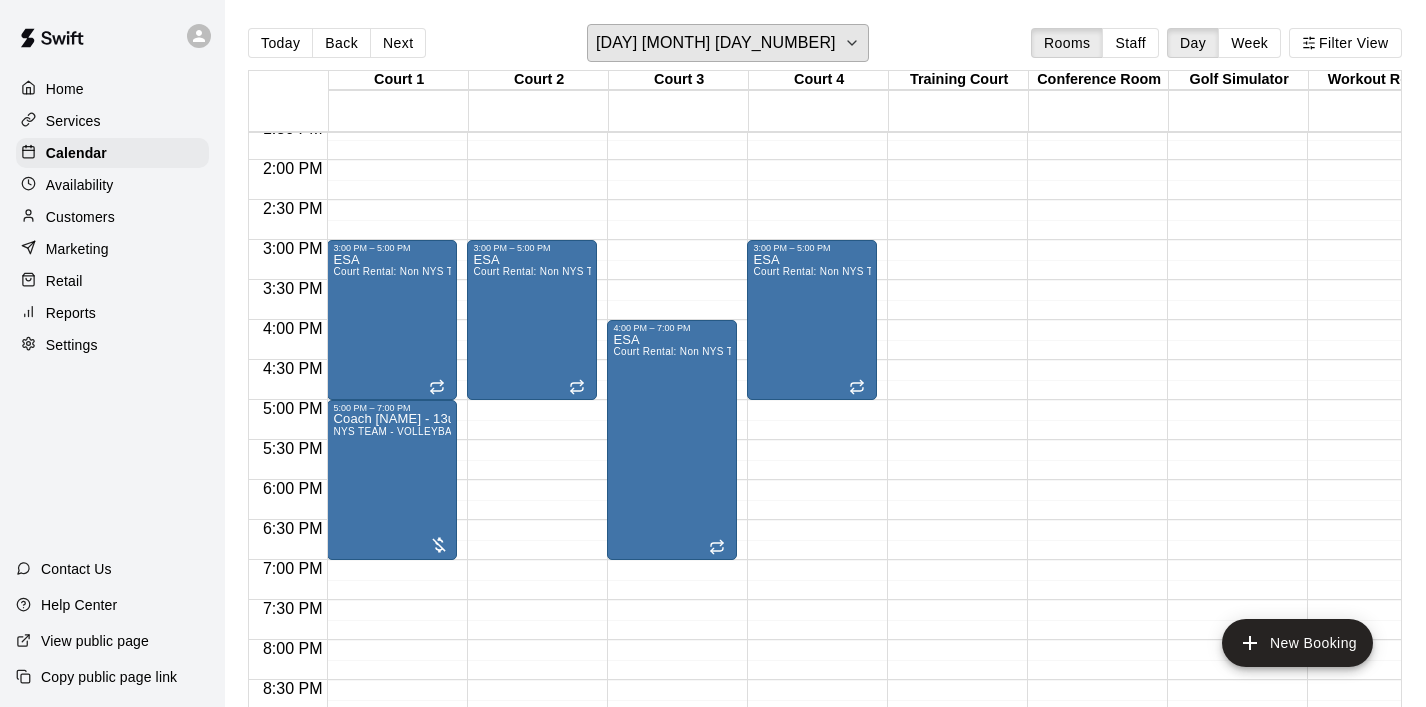 scroll, scrollTop: 1109, scrollLeft: 0, axis: vertical 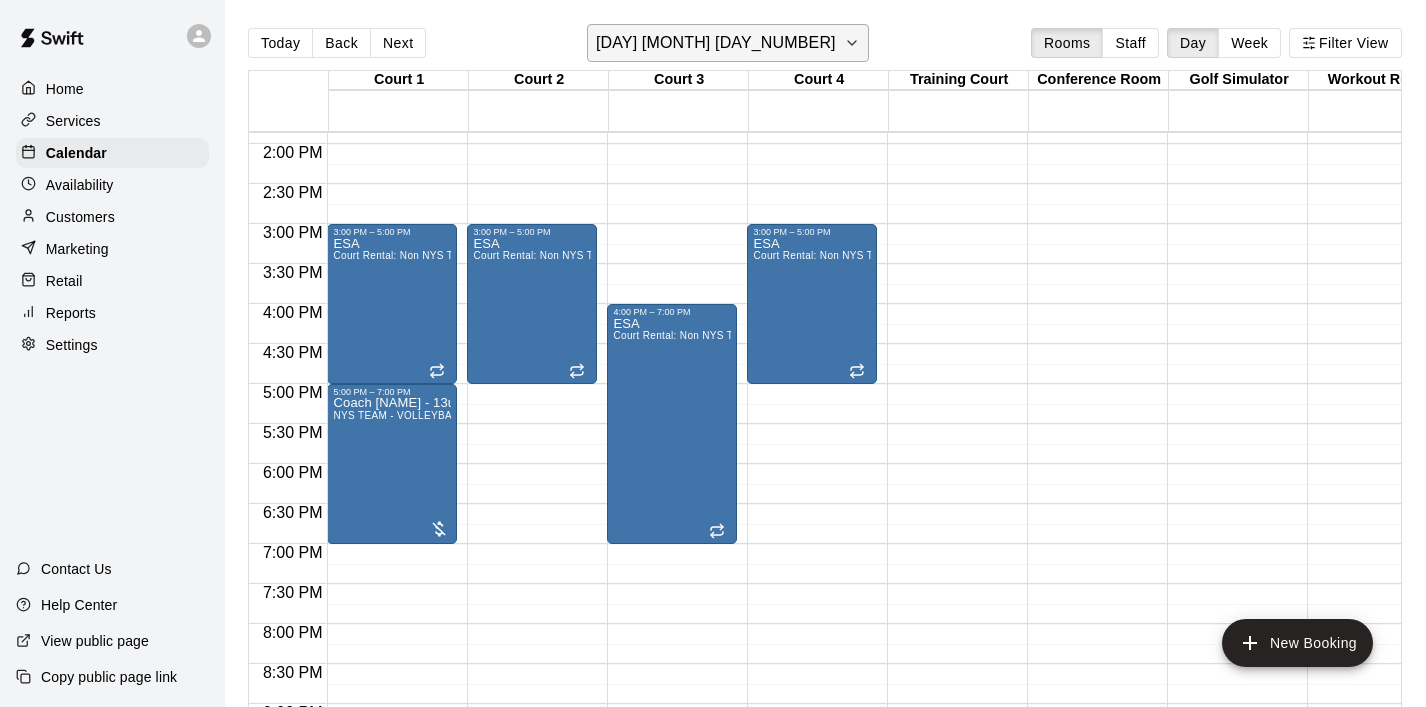 click 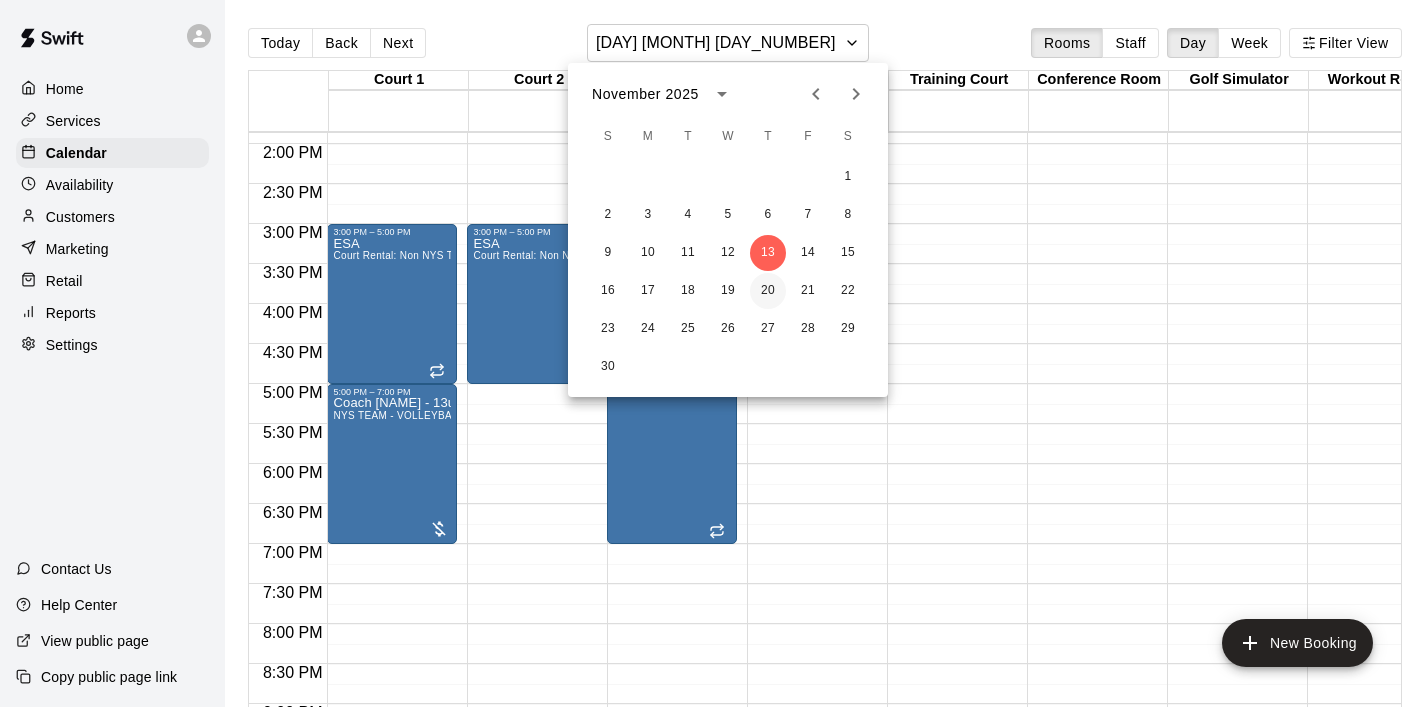 click on "20" at bounding box center (768, 291) 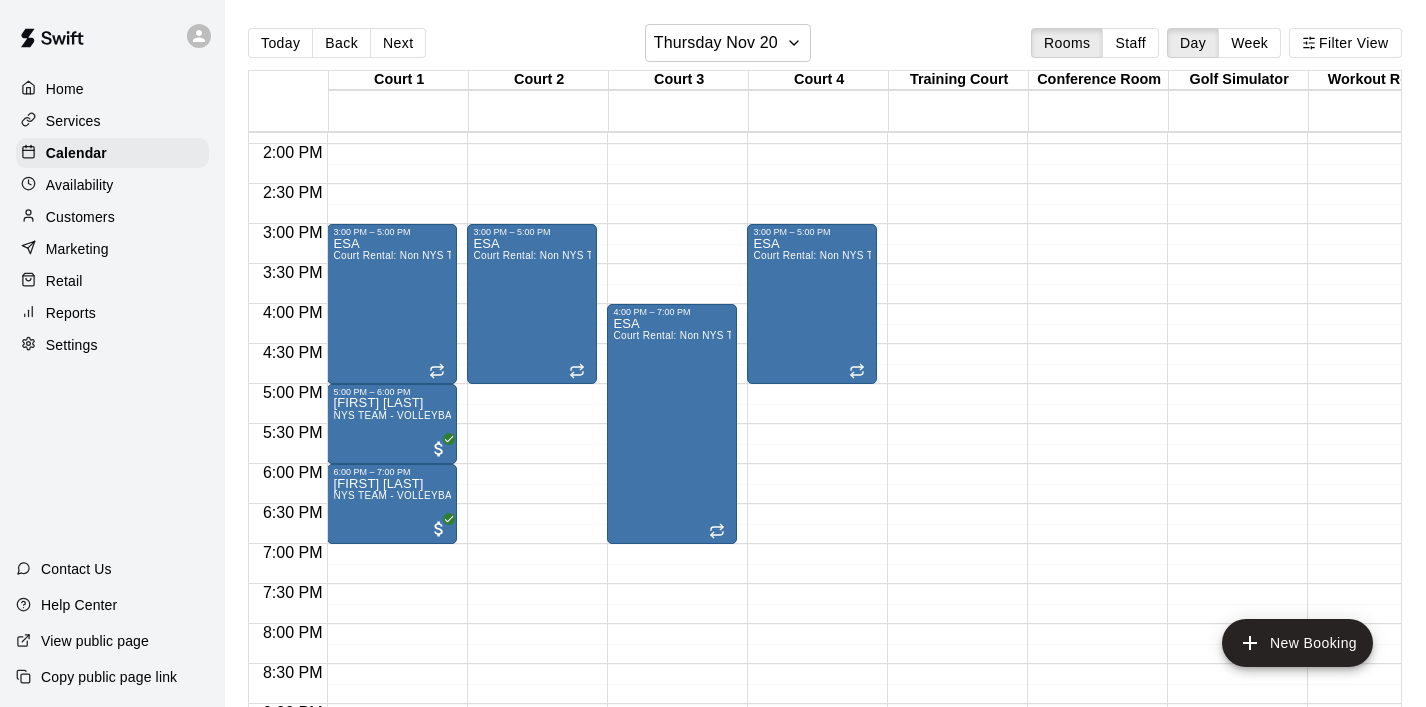 click on "Customers" at bounding box center (80, 217) 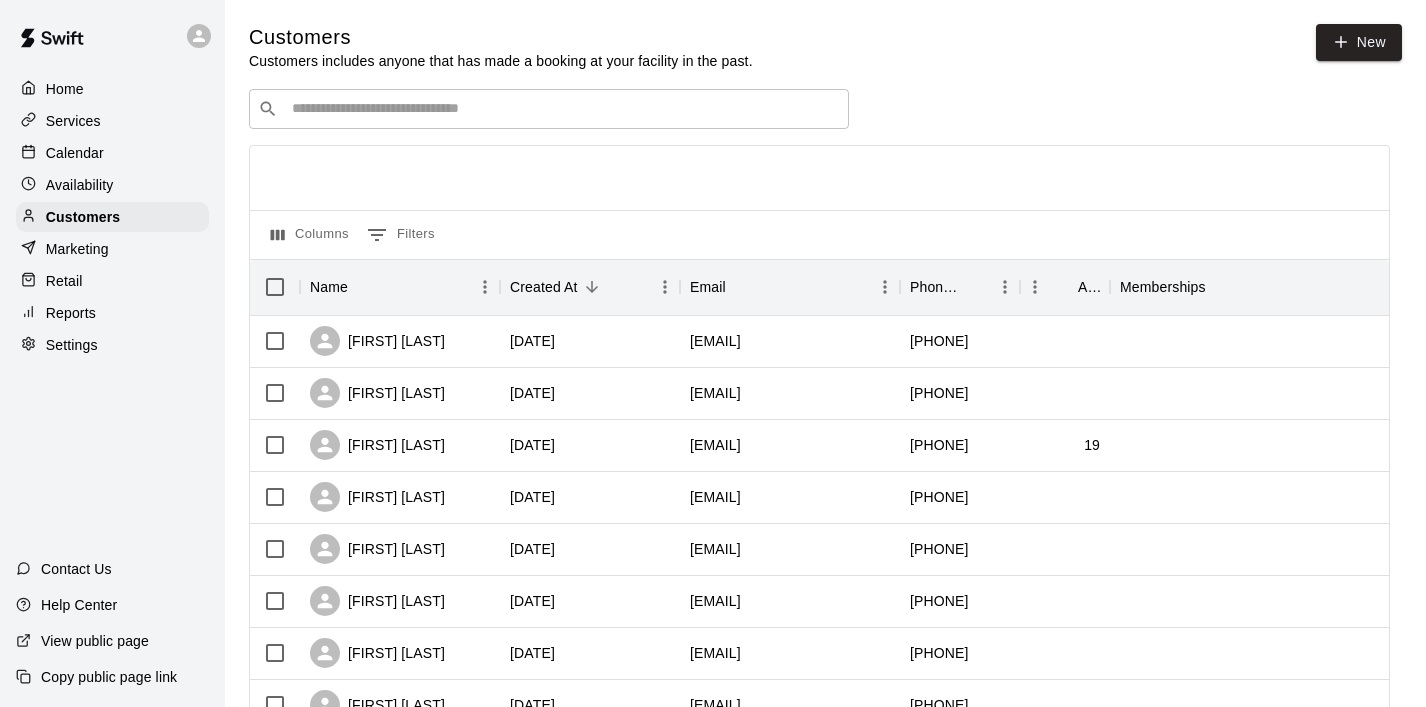 click at bounding box center (563, 109) 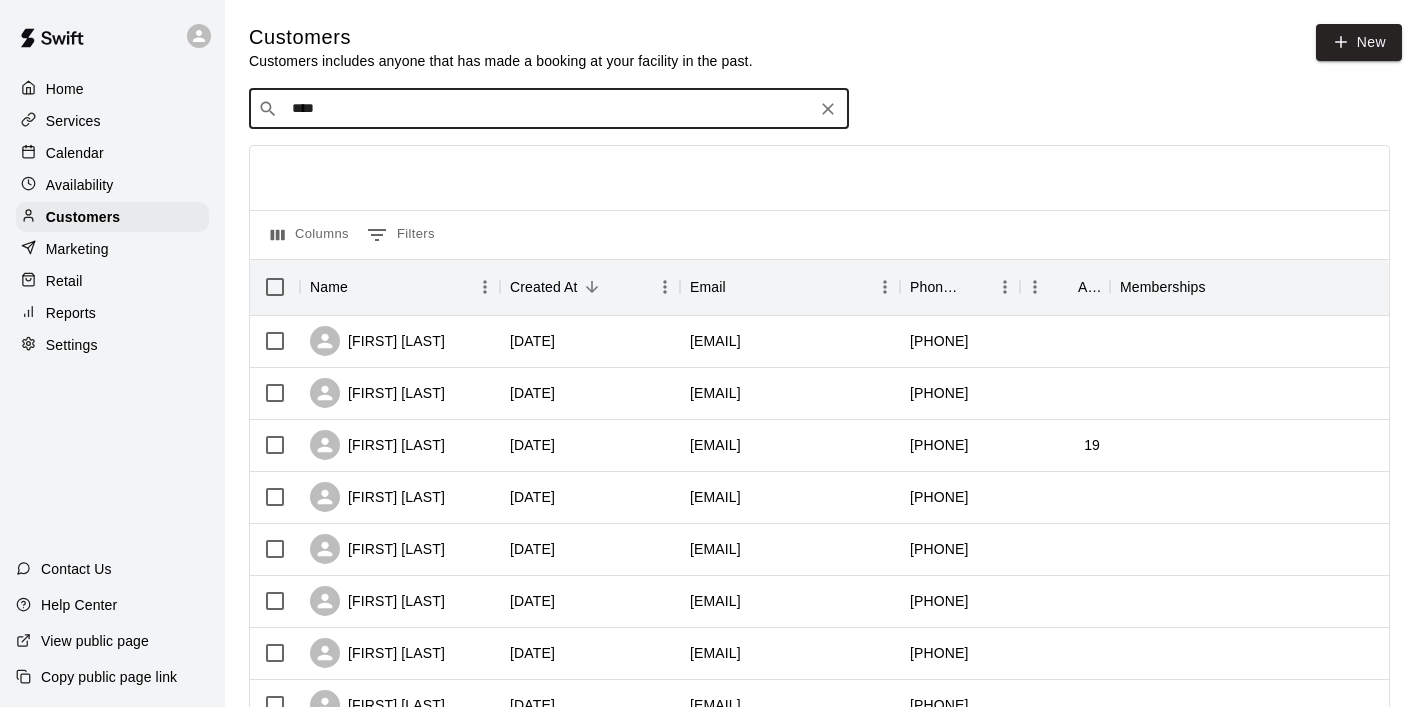type on "*****" 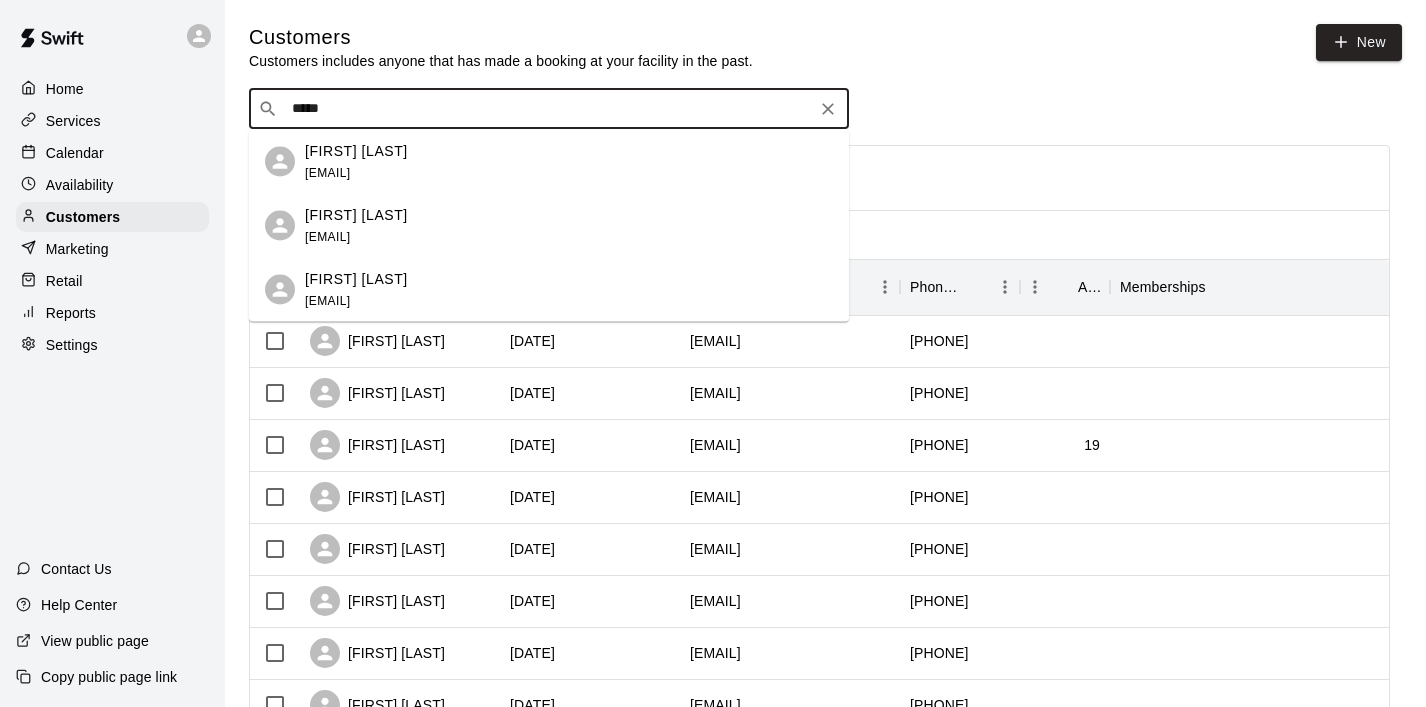click on "[EMAIL]" at bounding box center (327, 172) 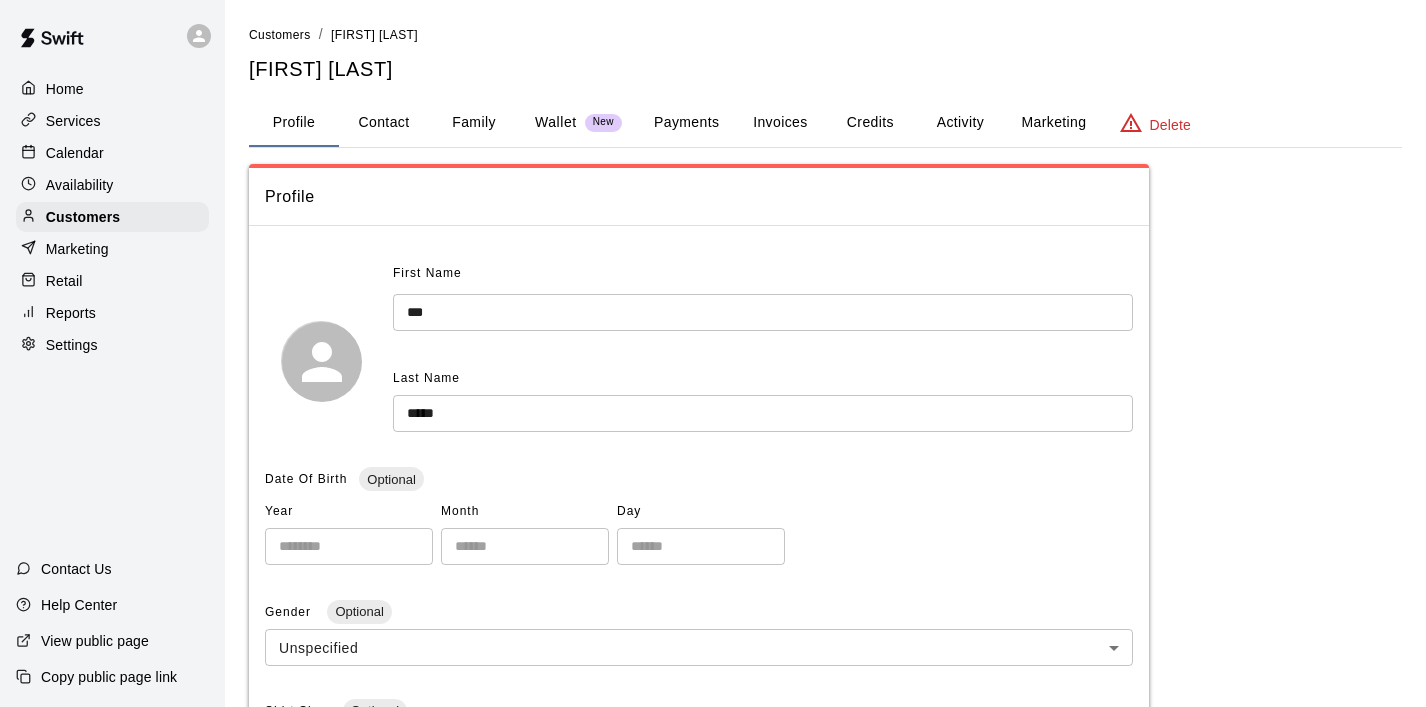 click on "Wallet" at bounding box center [556, 122] 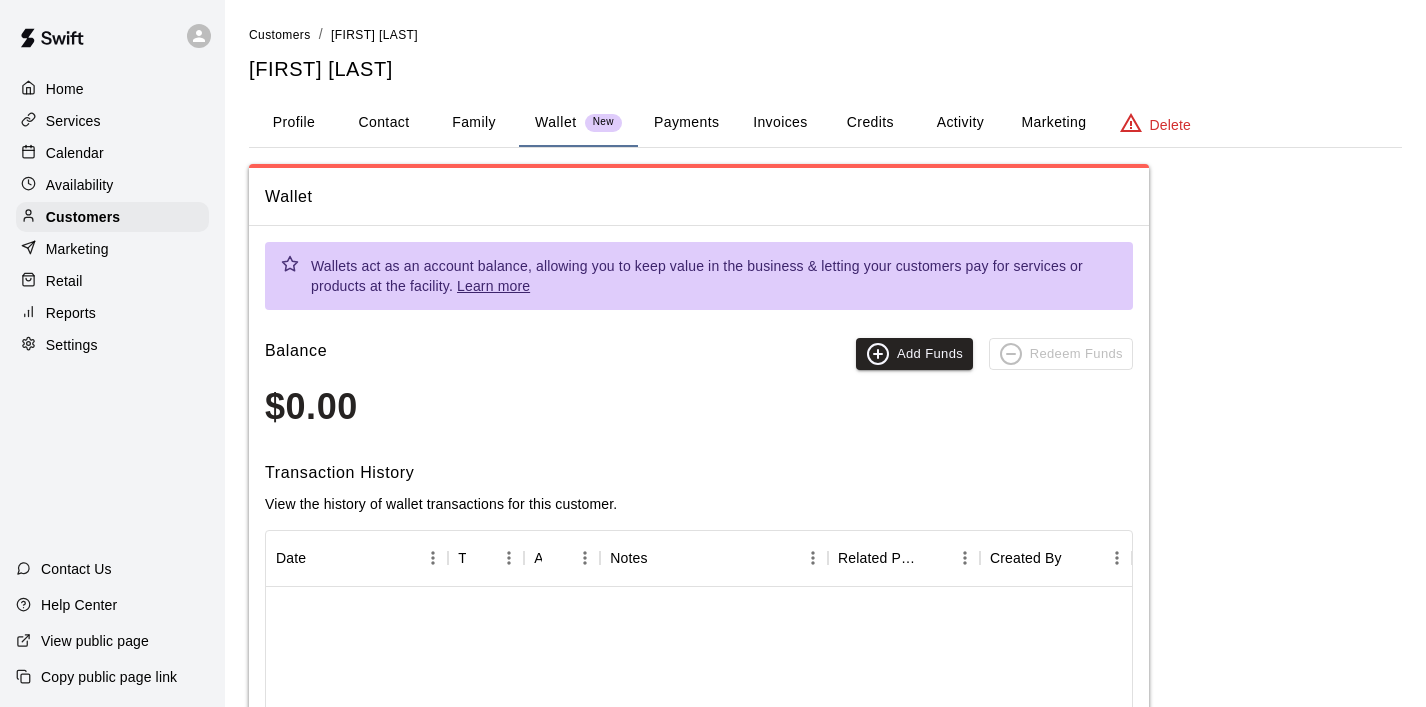 click on "Payments" at bounding box center [686, 123] 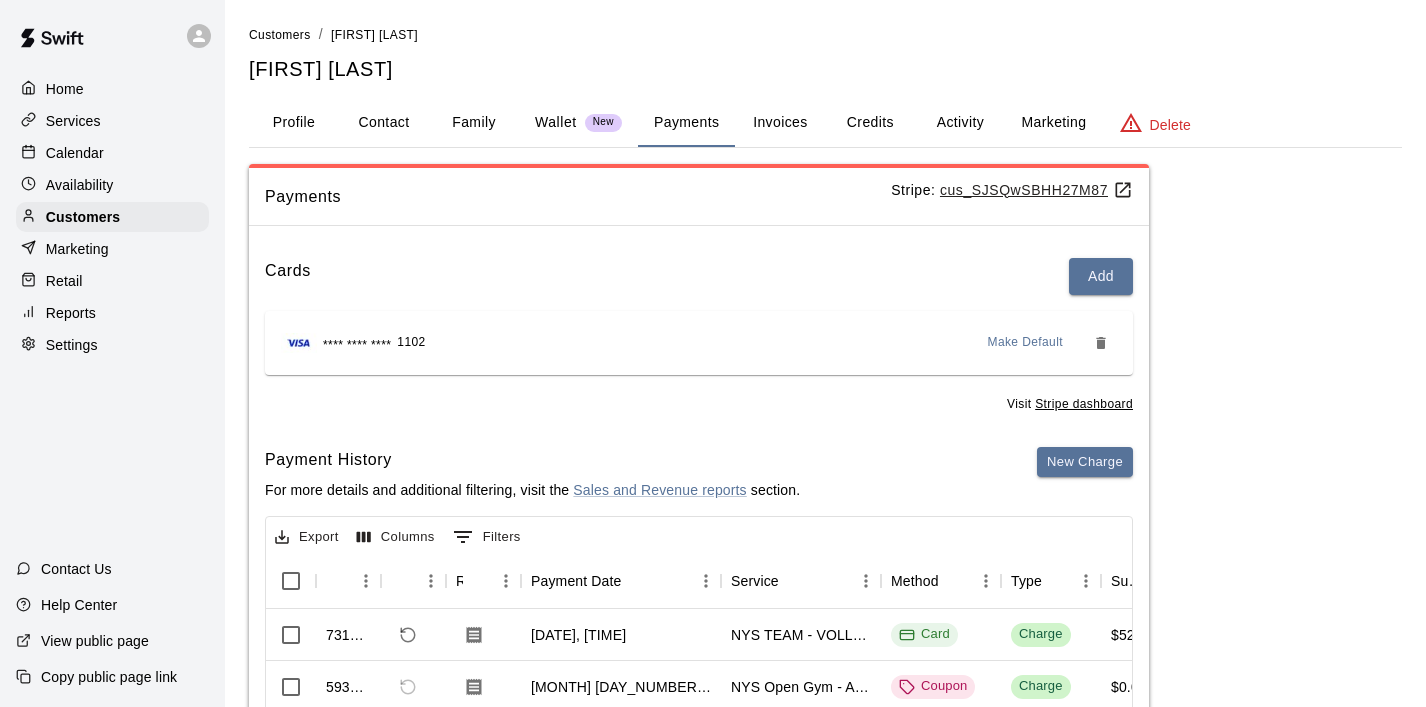 click on "Profile" at bounding box center (294, 123) 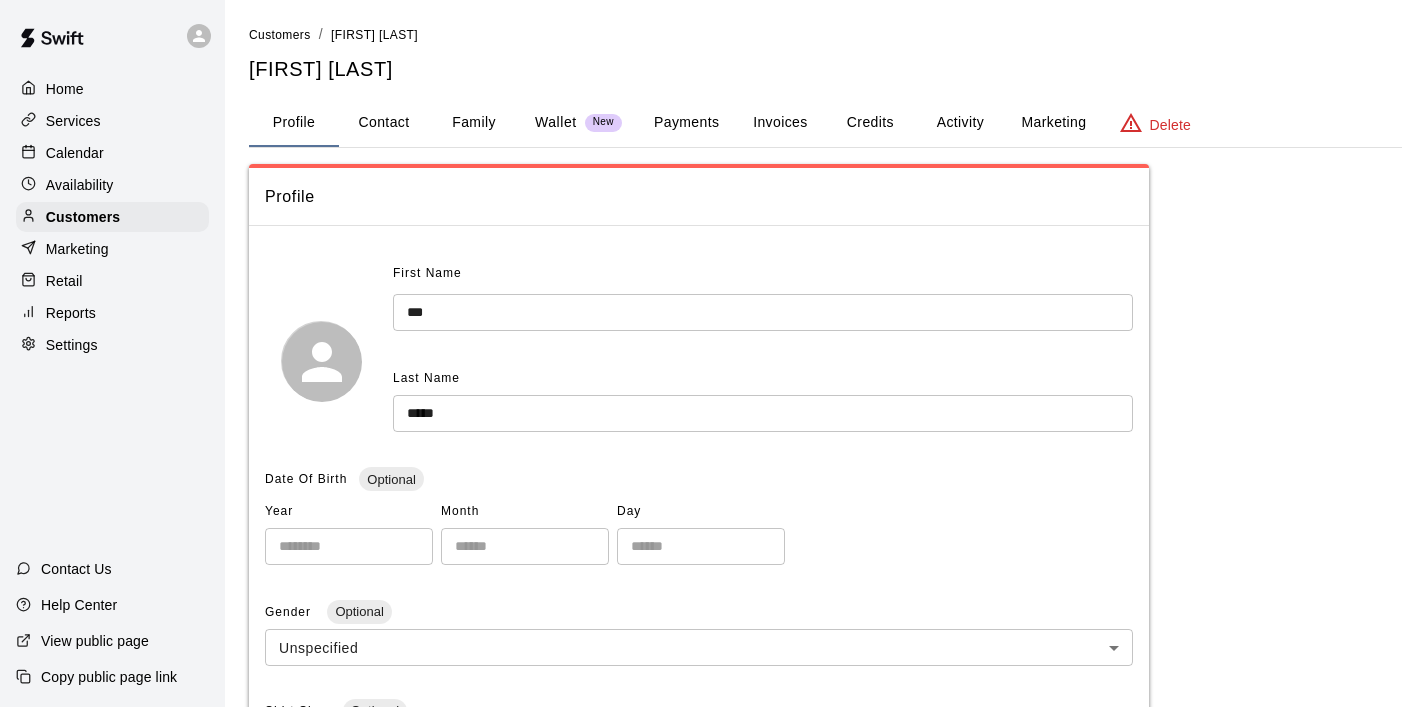 click on "Contact" at bounding box center [384, 123] 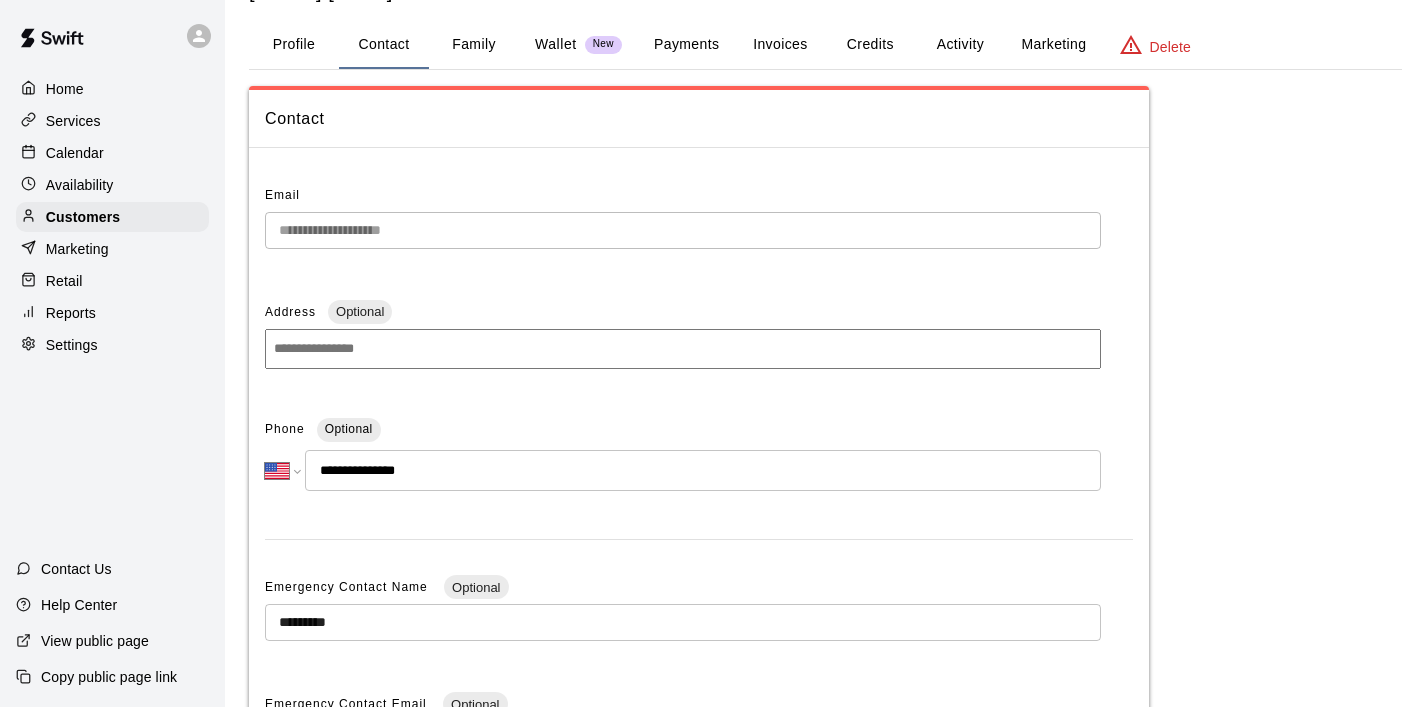 scroll, scrollTop: 0, scrollLeft: 0, axis: both 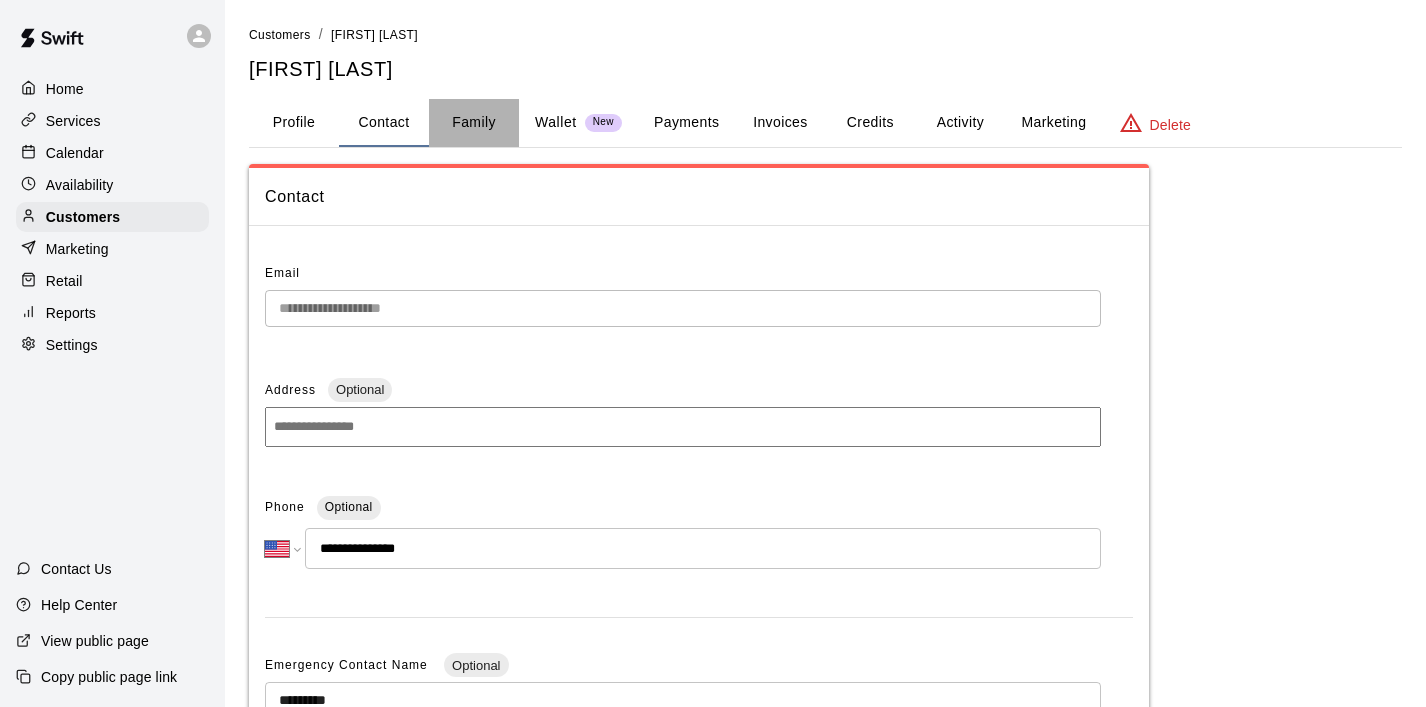 click on "Family" at bounding box center (474, 123) 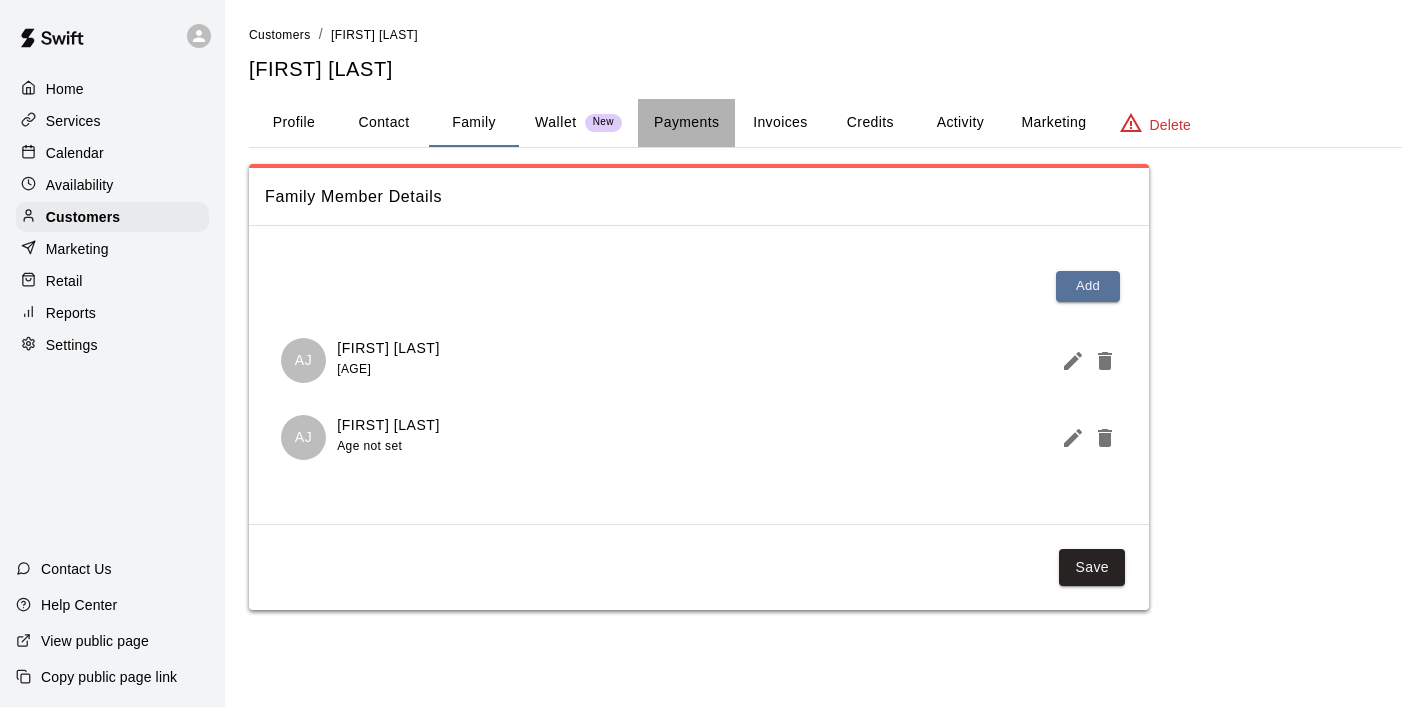 click on "Payments" at bounding box center [686, 123] 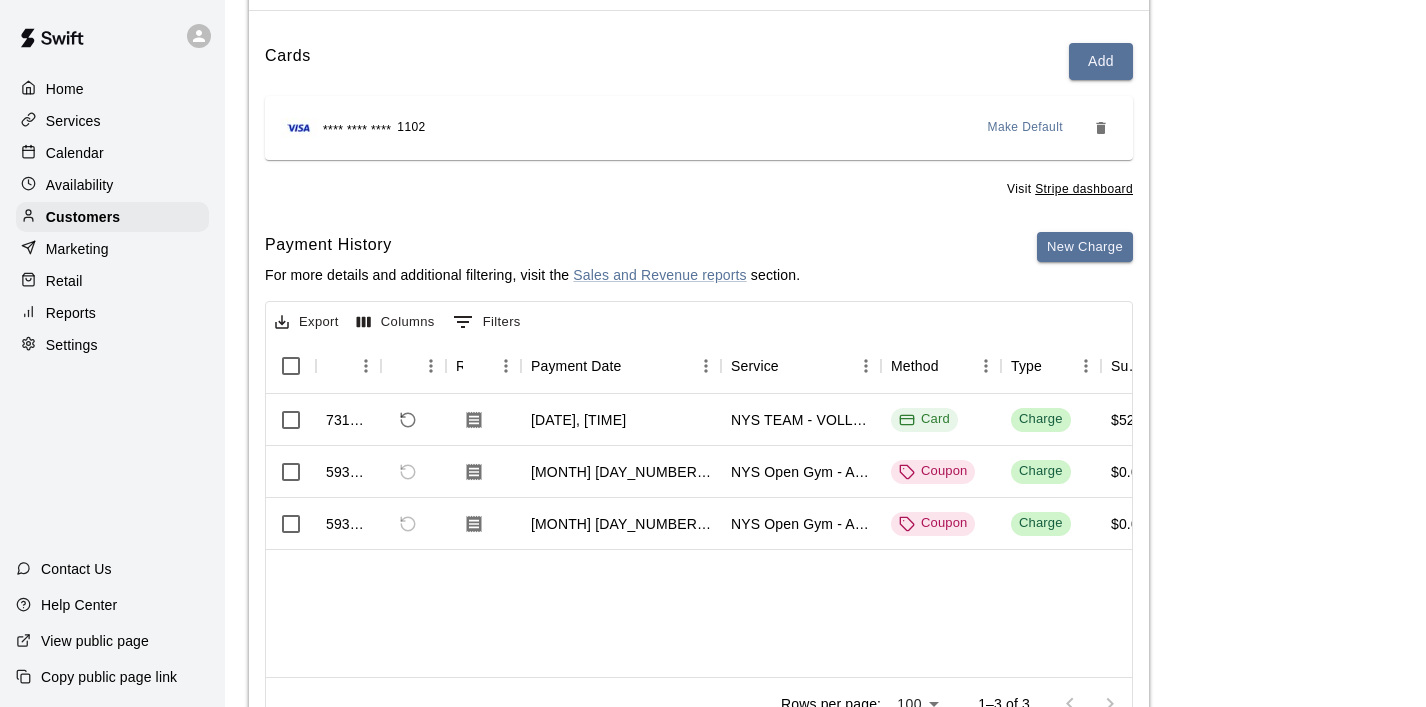 scroll, scrollTop: 0, scrollLeft: 0, axis: both 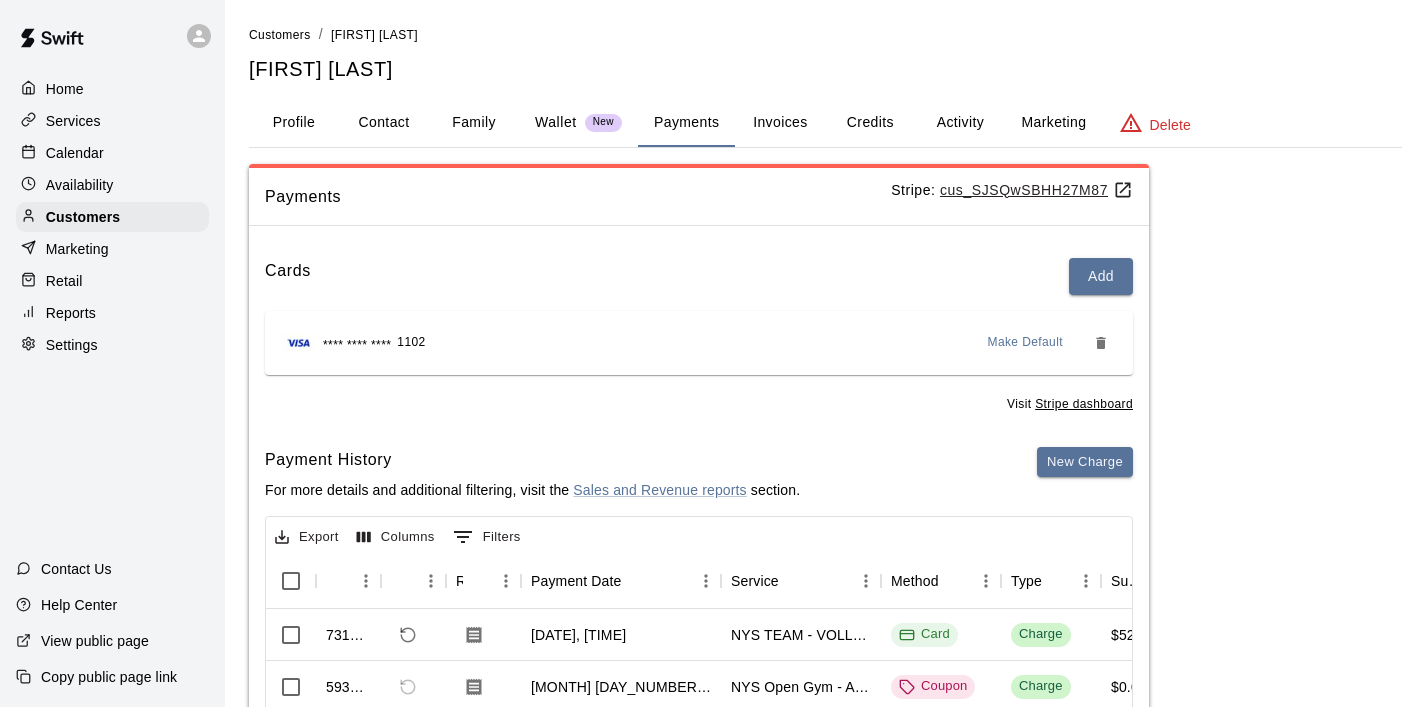 click on "Invoices" at bounding box center (780, 123) 